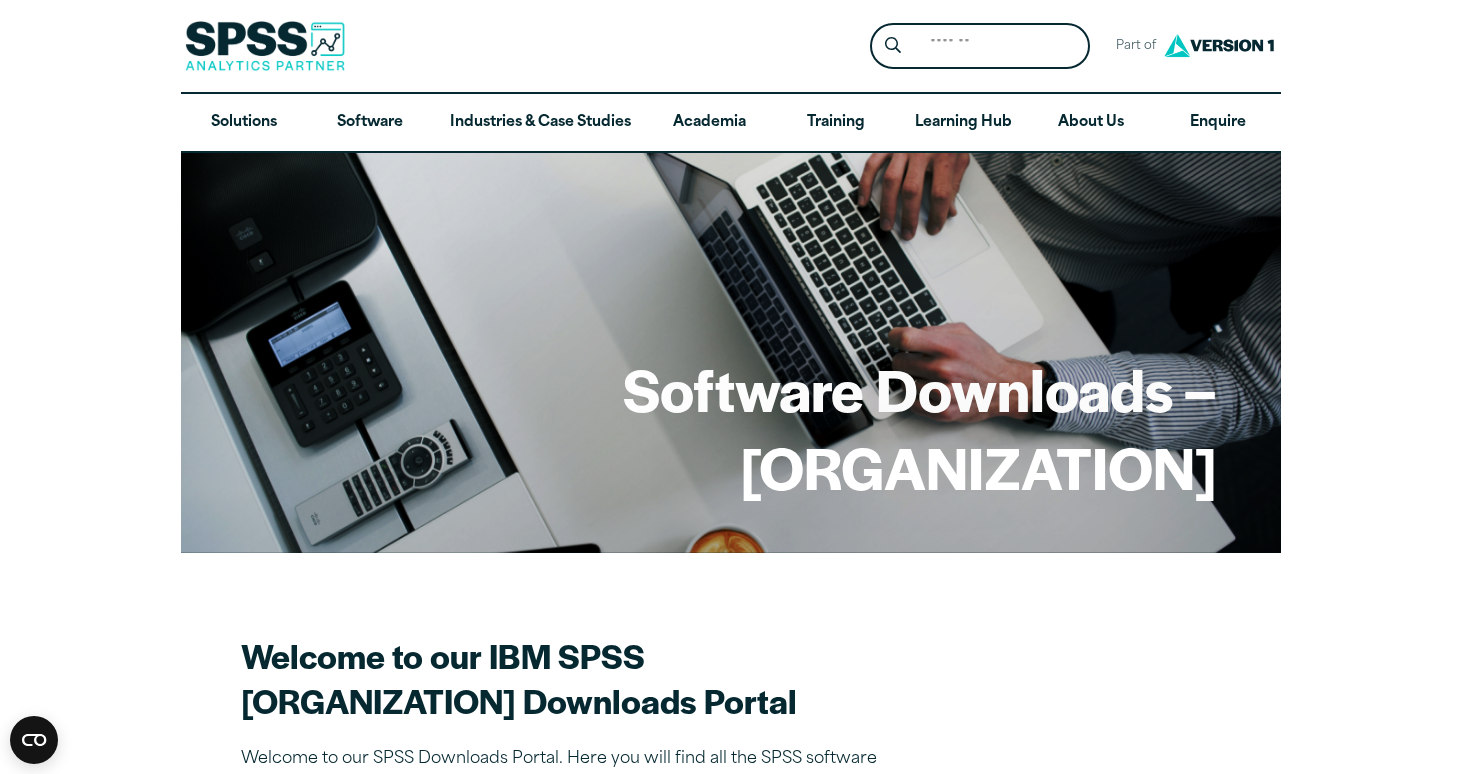 scroll, scrollTop: 144, scrollLeft: 0, axis: vertical 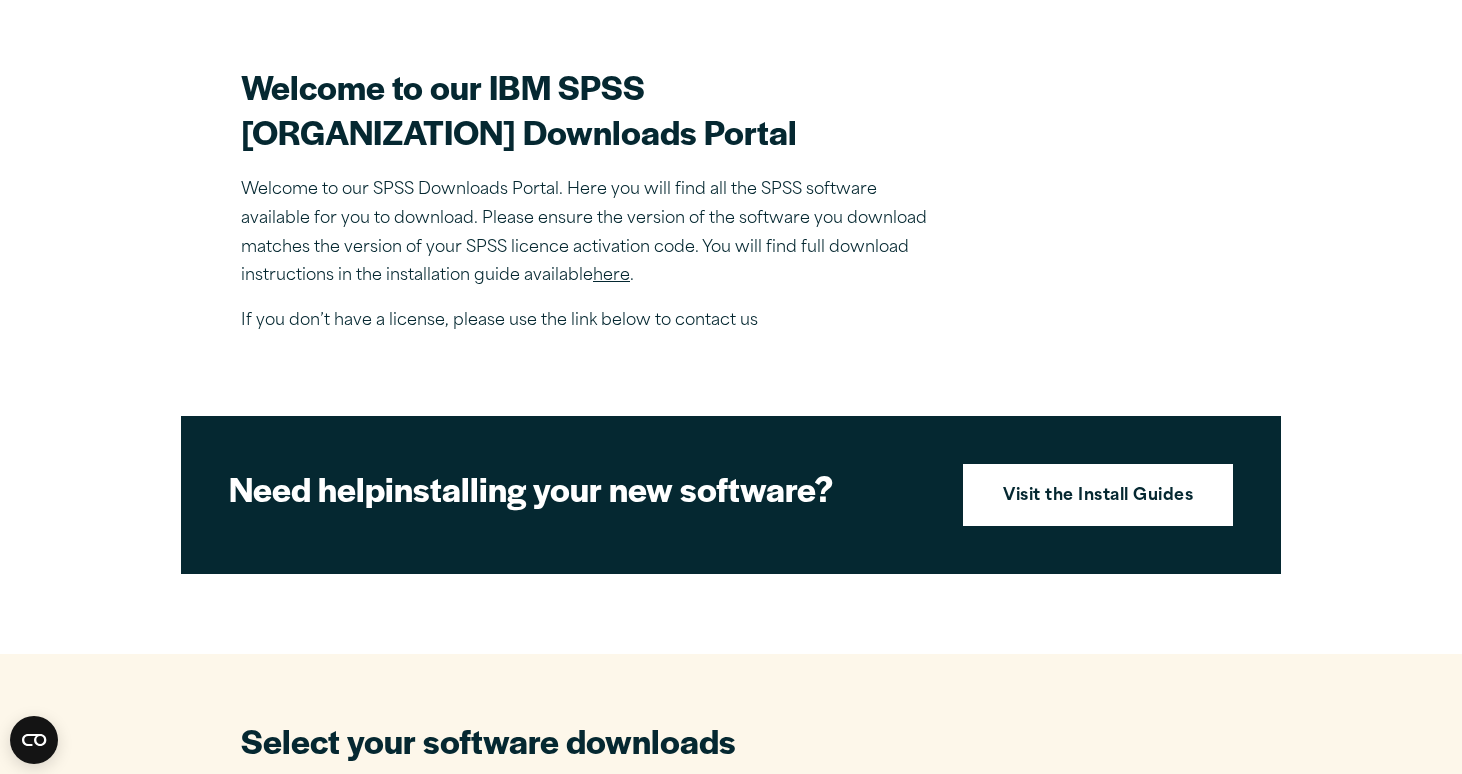 click on "here" at bounding box center [611, 276] 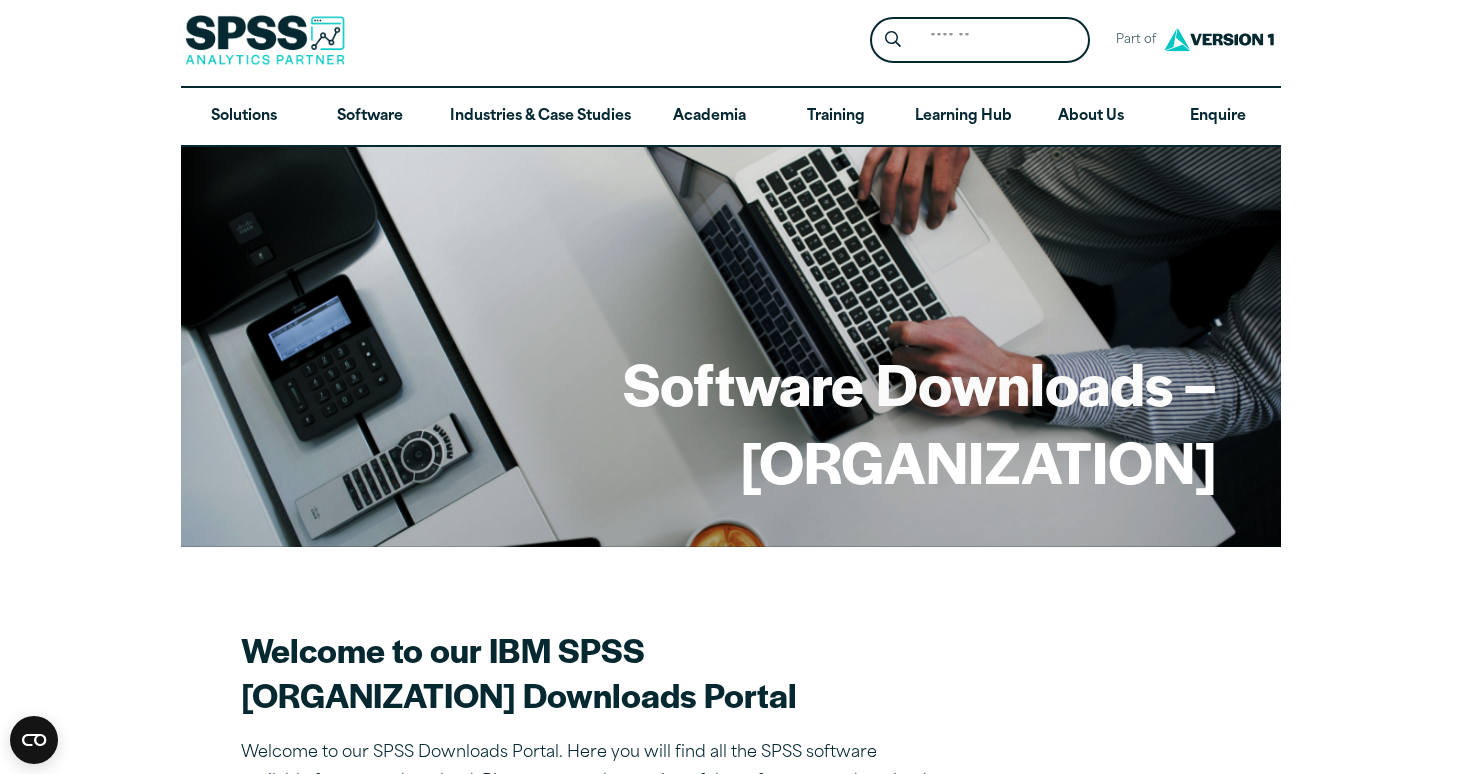 scroll, scrollTop: 0, scrollLeft: 0, axis: both 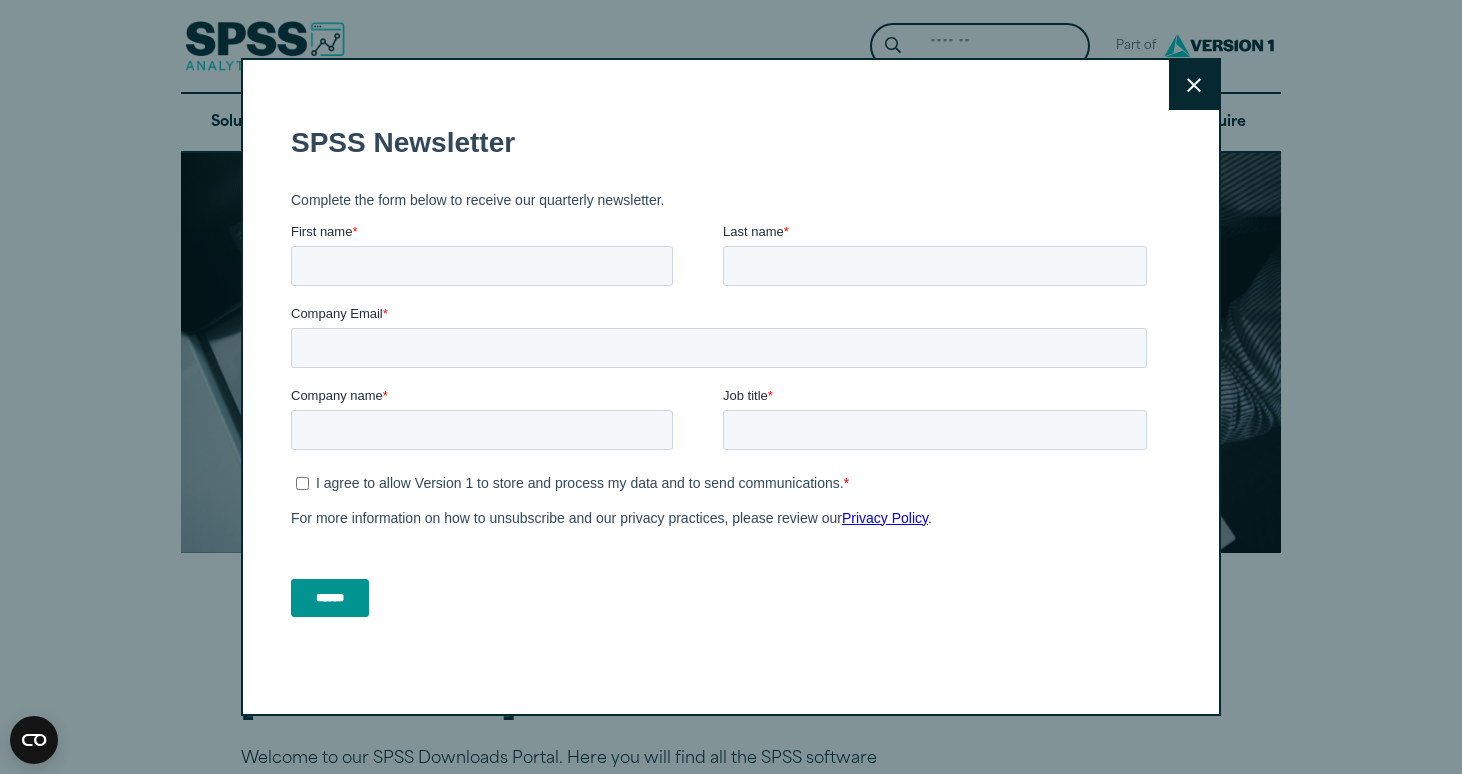 click 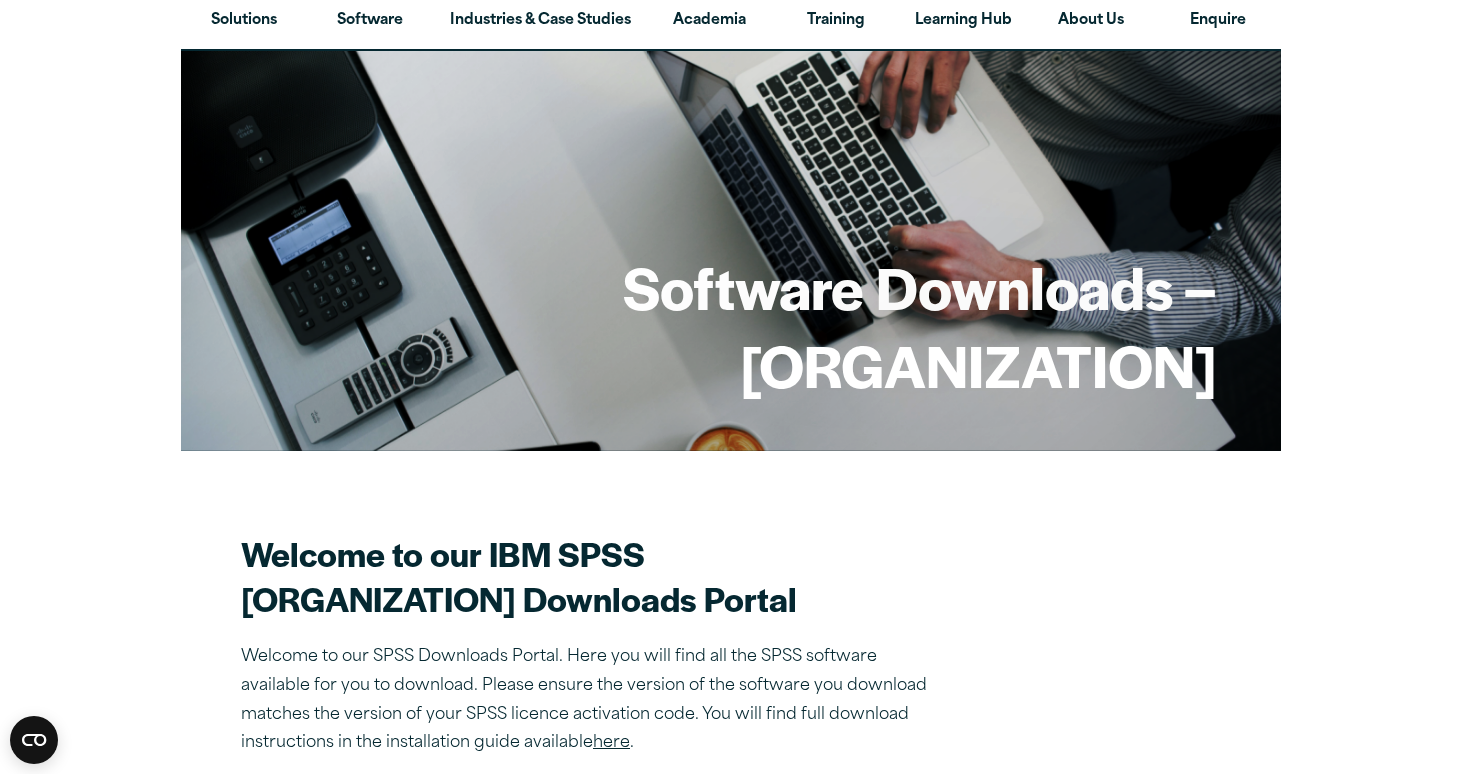 scroll, scrollTop: 0, scrollLeft: 0, axis: both 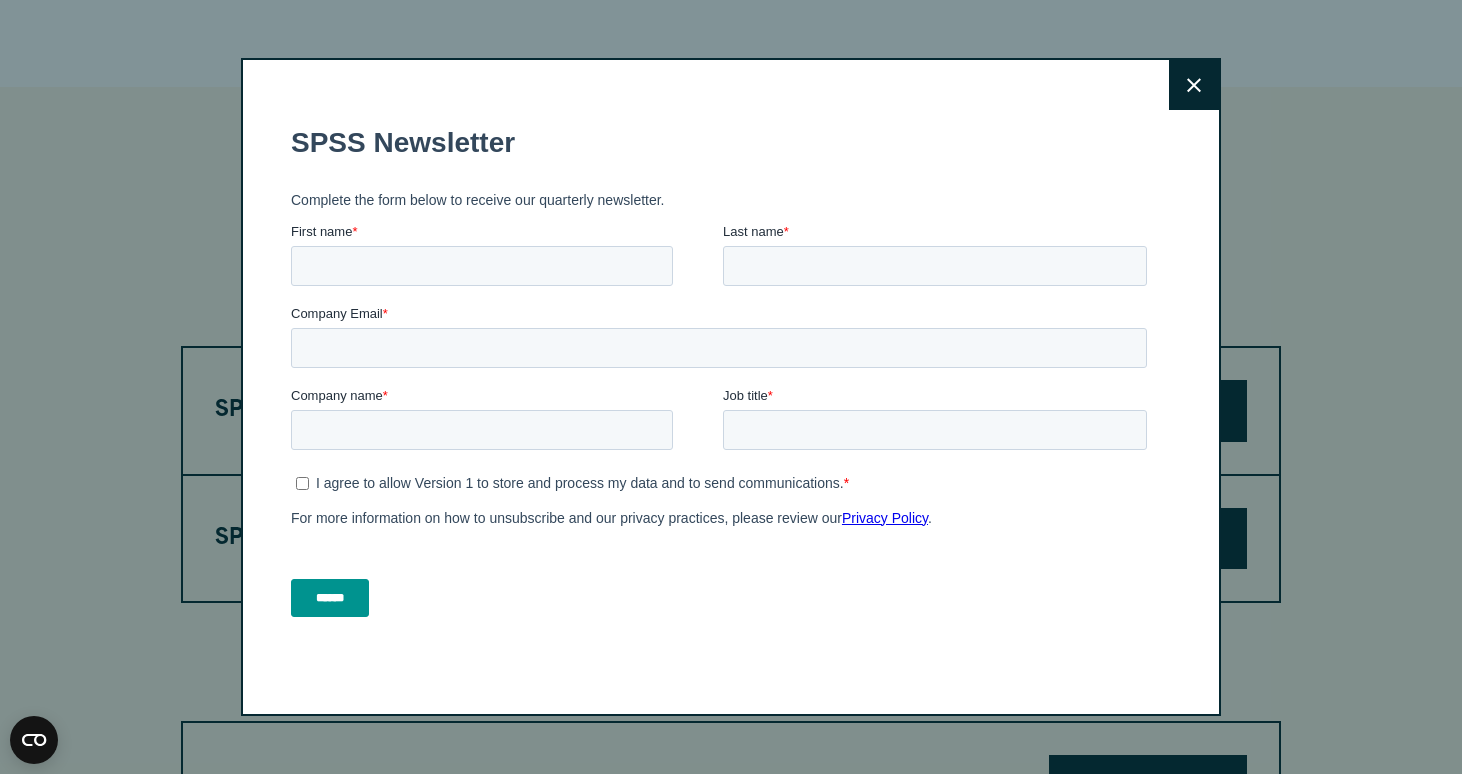 click on "Close" at bounding box center (1194, 85) 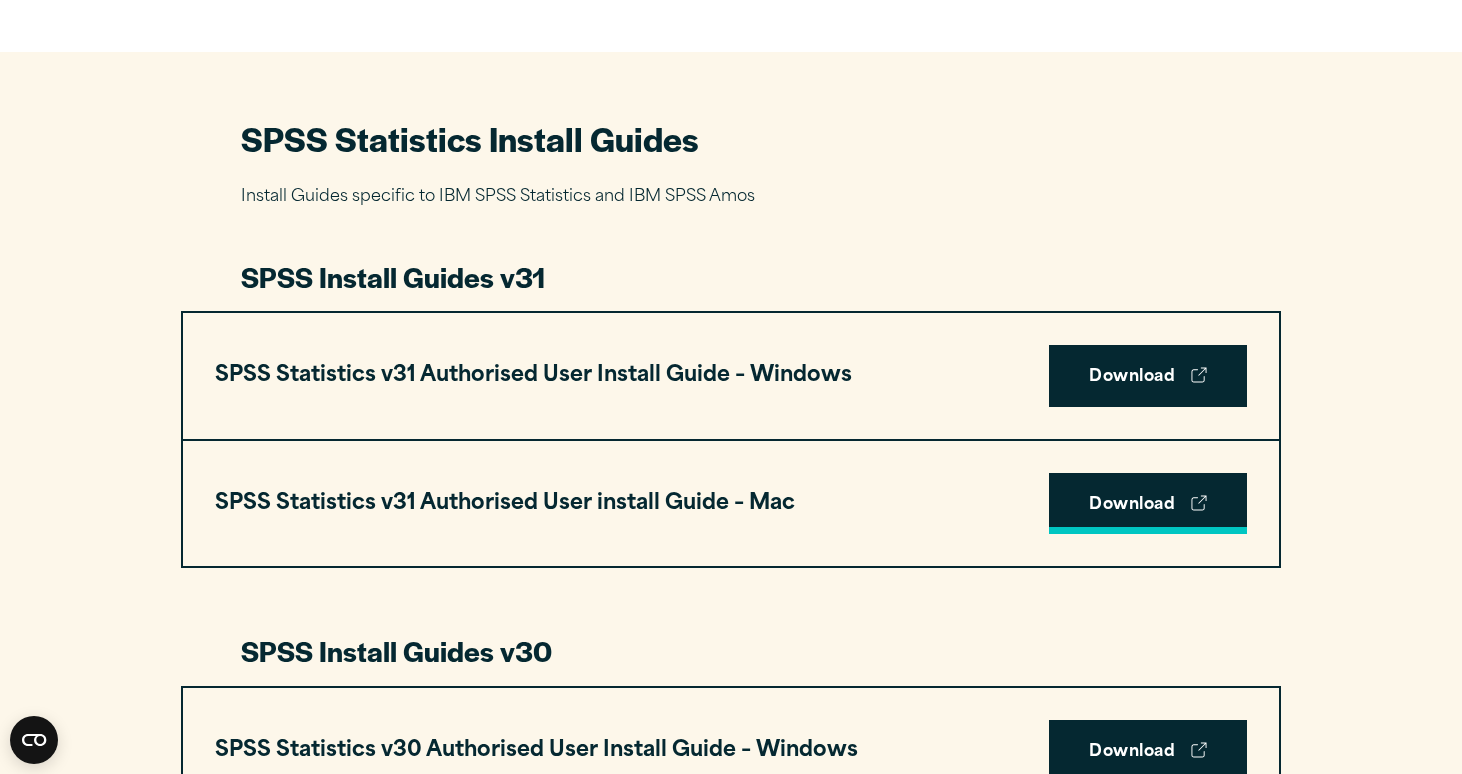 scroll, scrollTop: 859, scrollLeft: 0, axis: vertical 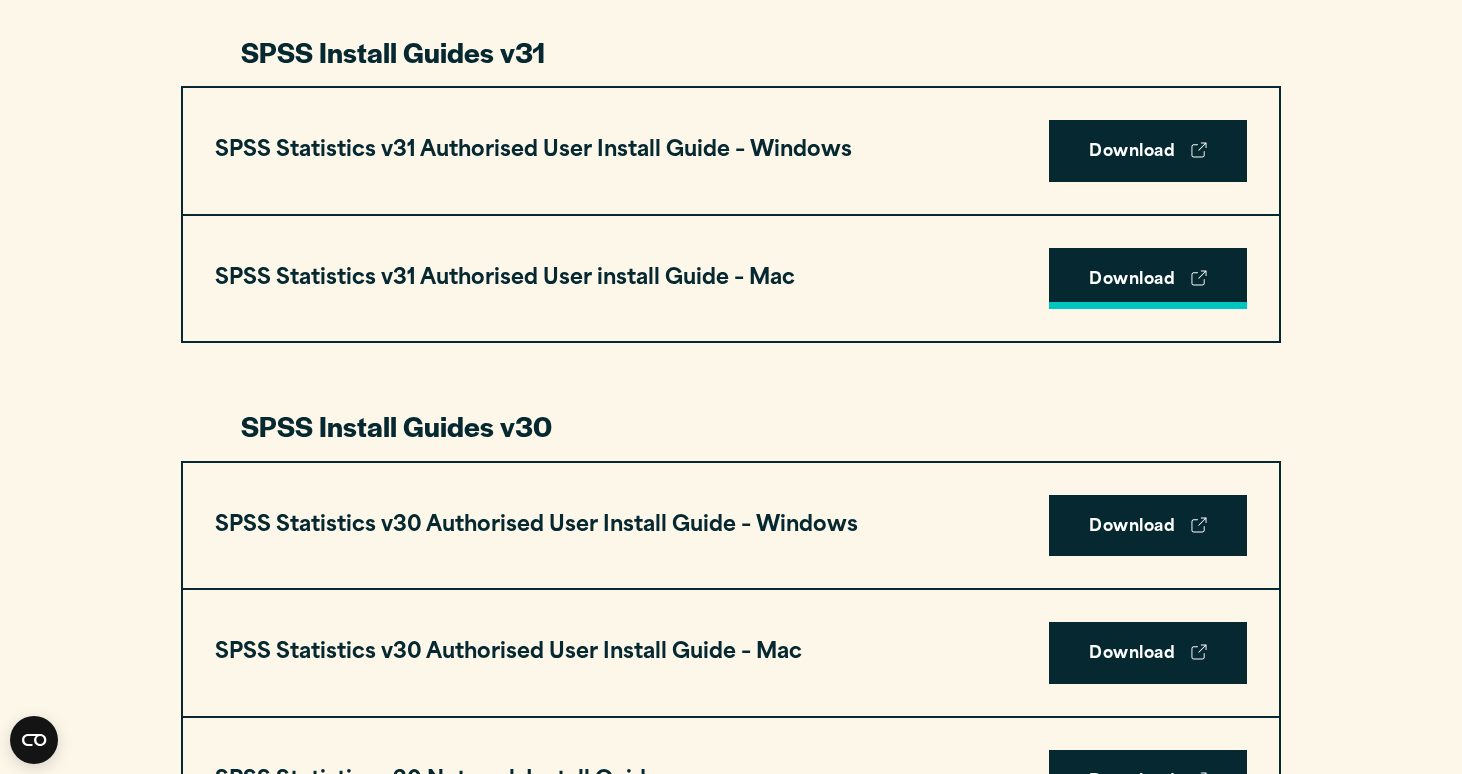 click on "Download" at bounding box center (1148, 279) 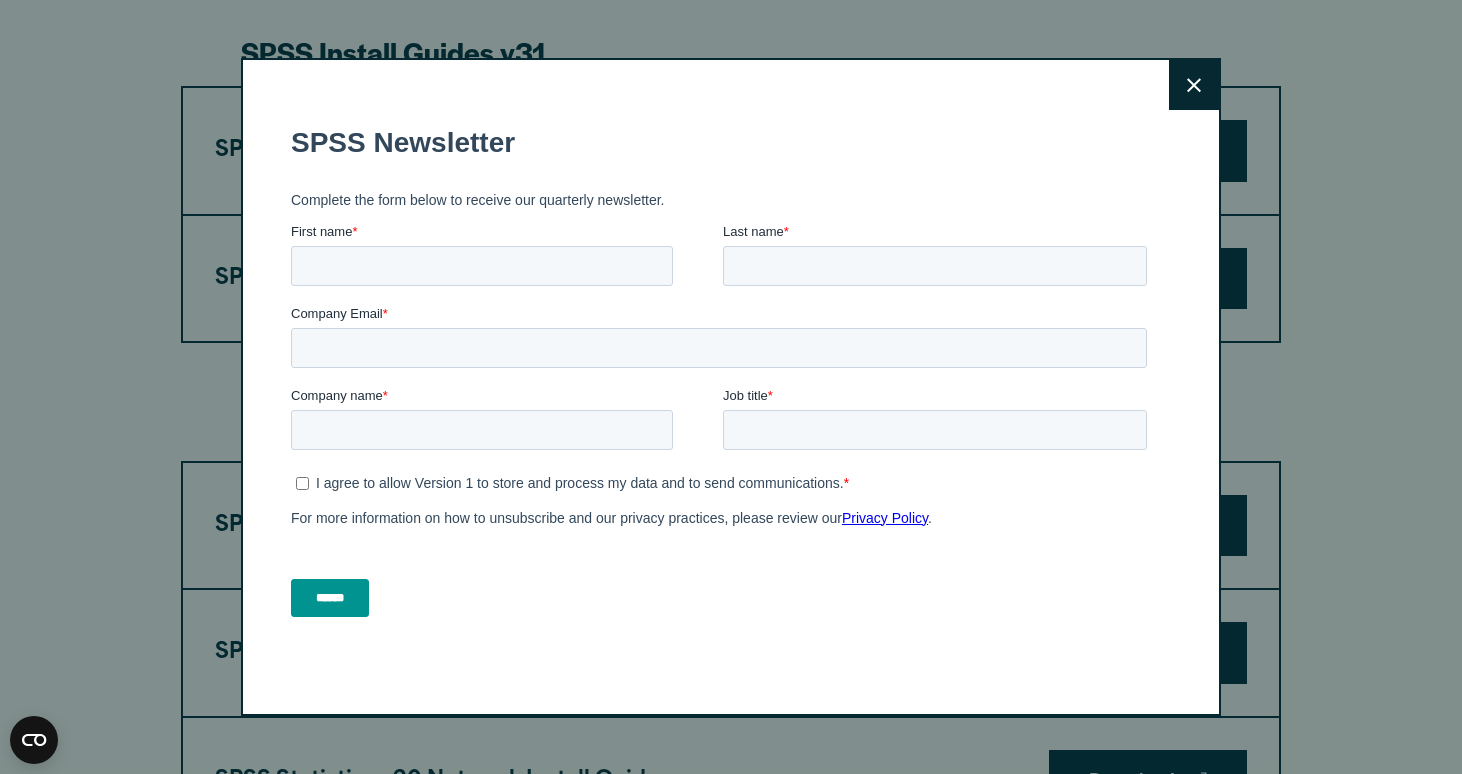 click 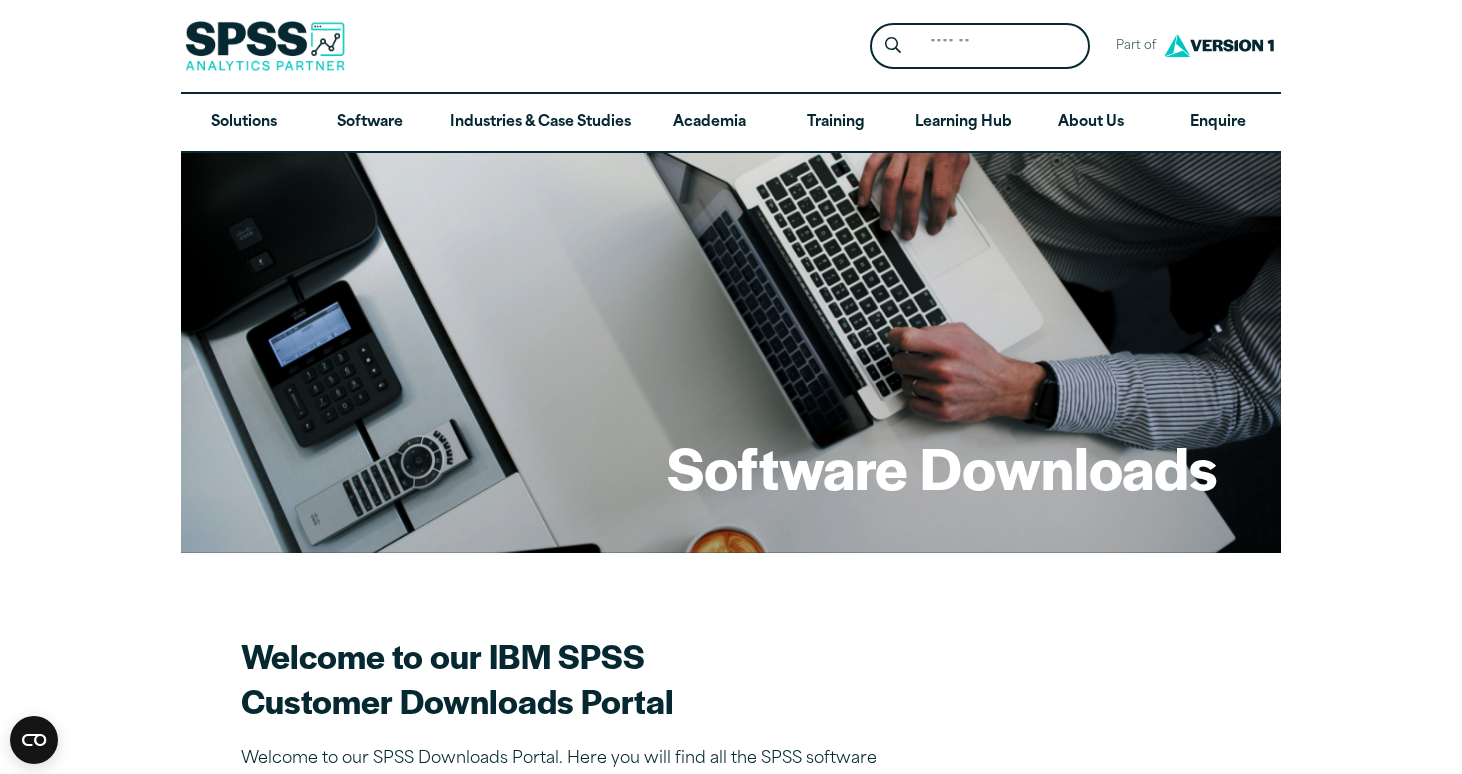 scroll, scrollTop: 0, scrollLeft: 0, axis: both 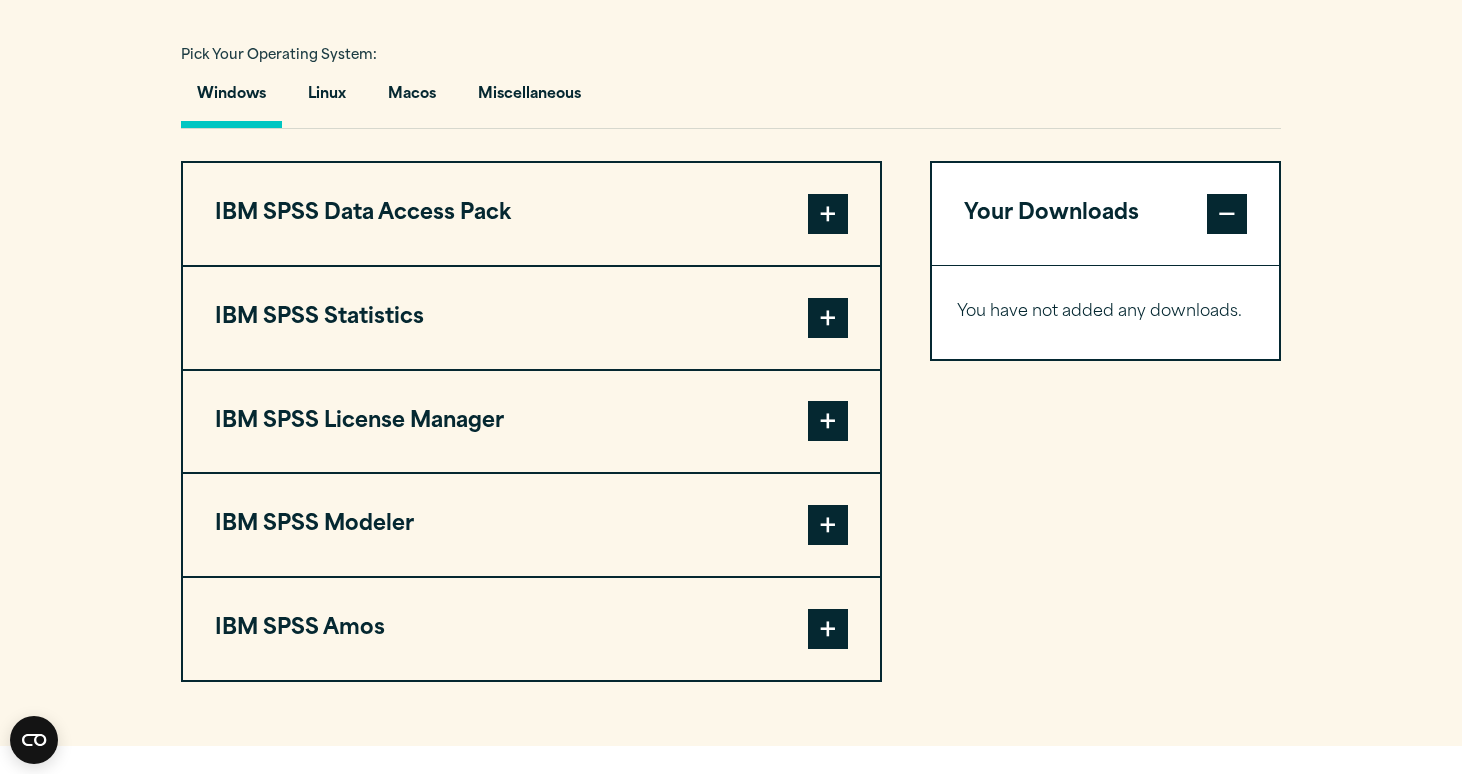 click at bounding box center (828, 214) 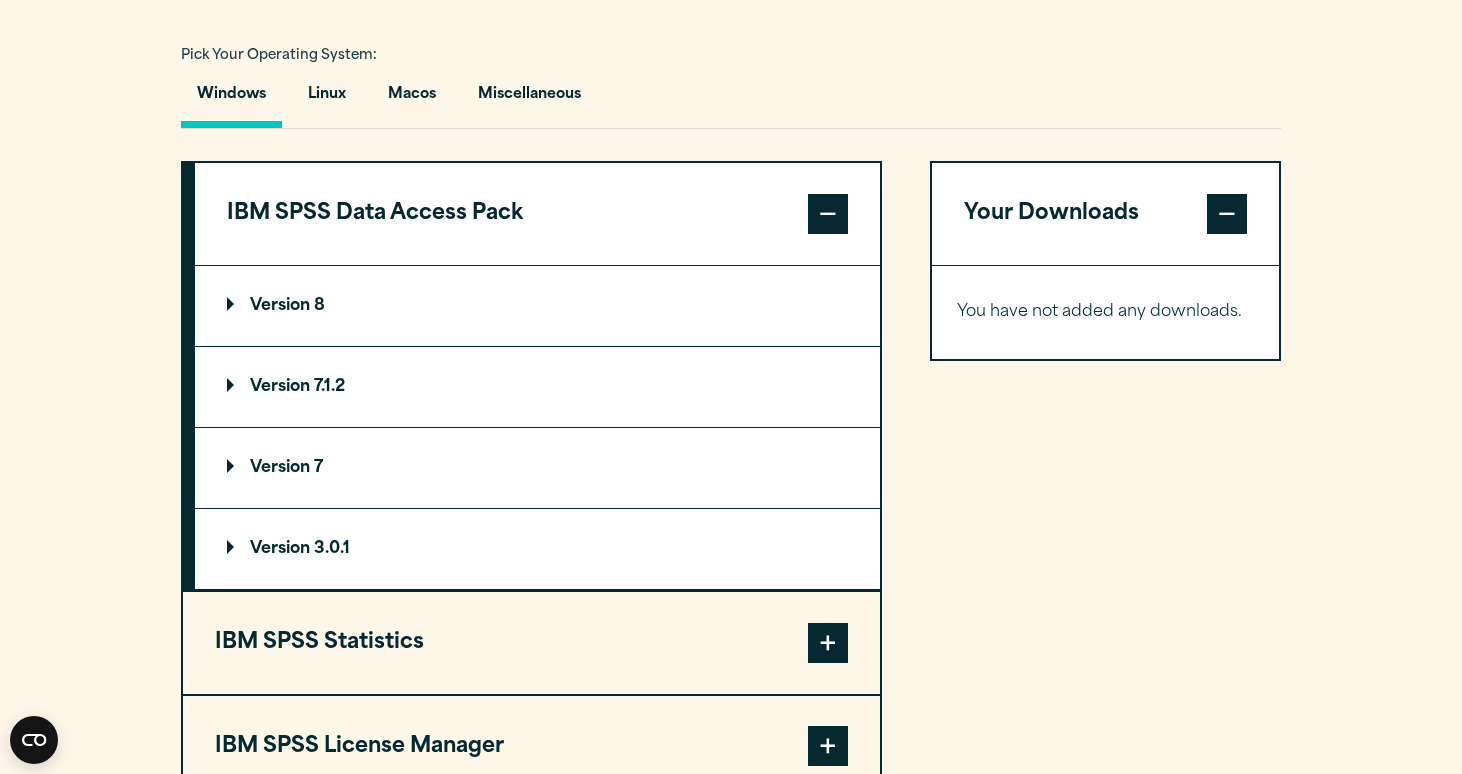 click at bounding box center [828, 214] 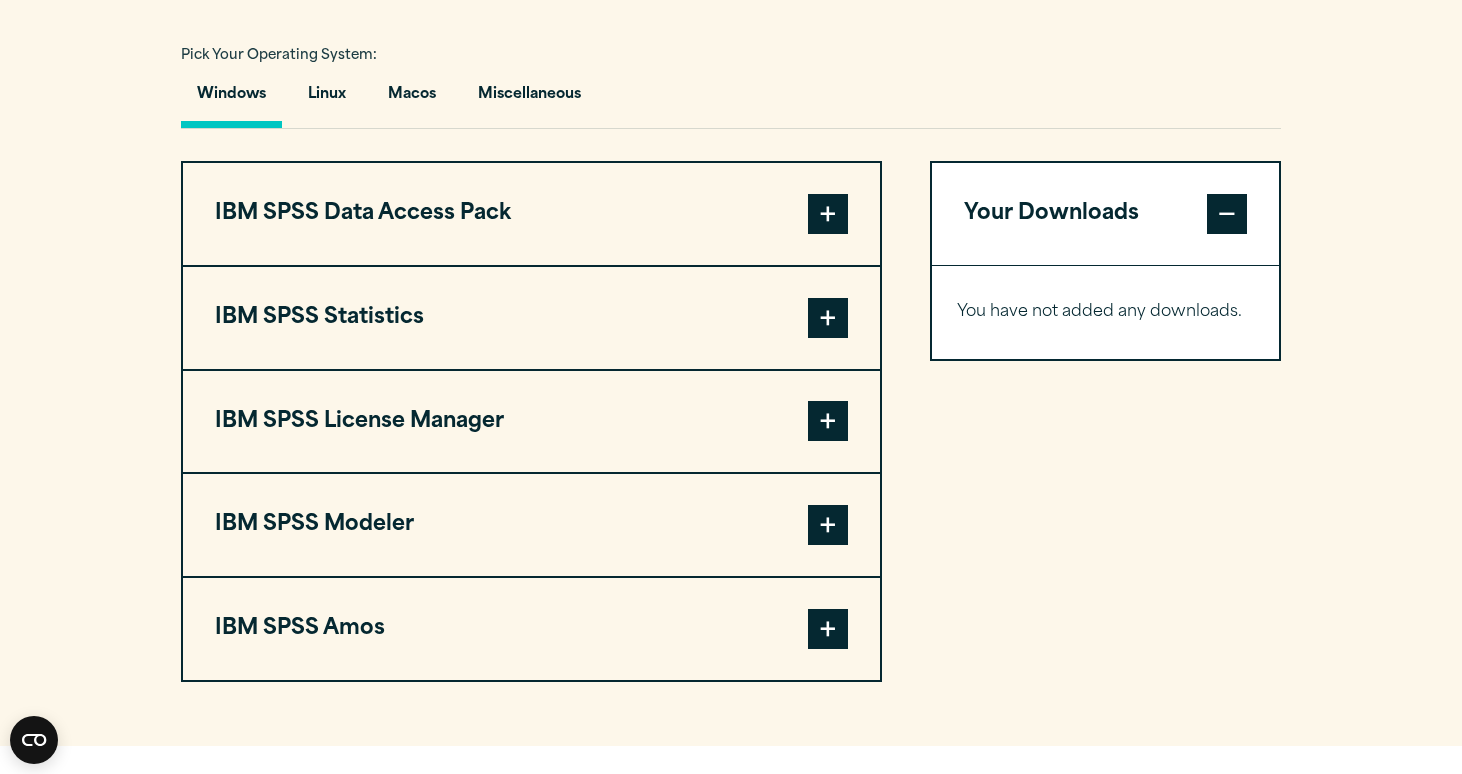 click at bounding box center (828, 318) 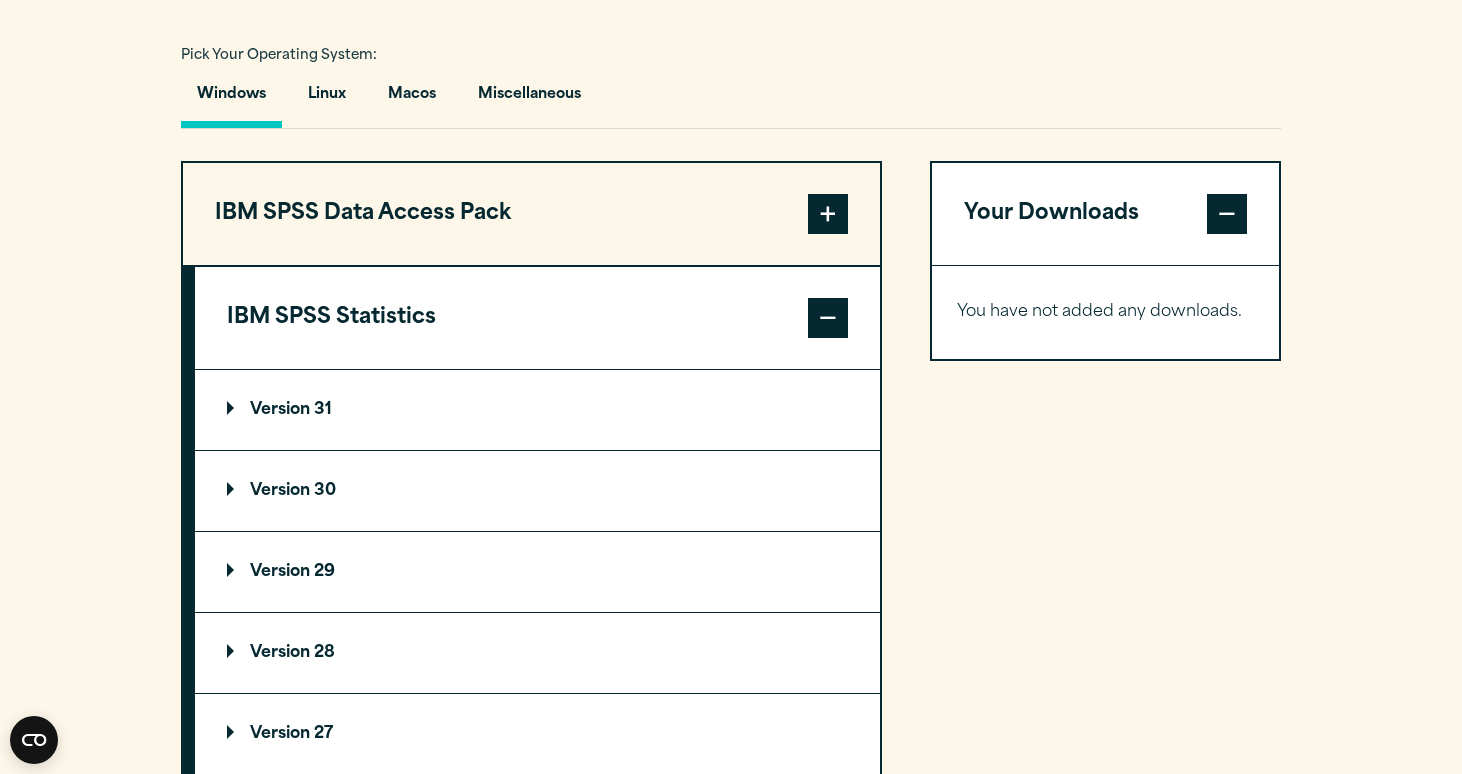 click on "Version 31" at bounding box center [537, 410] 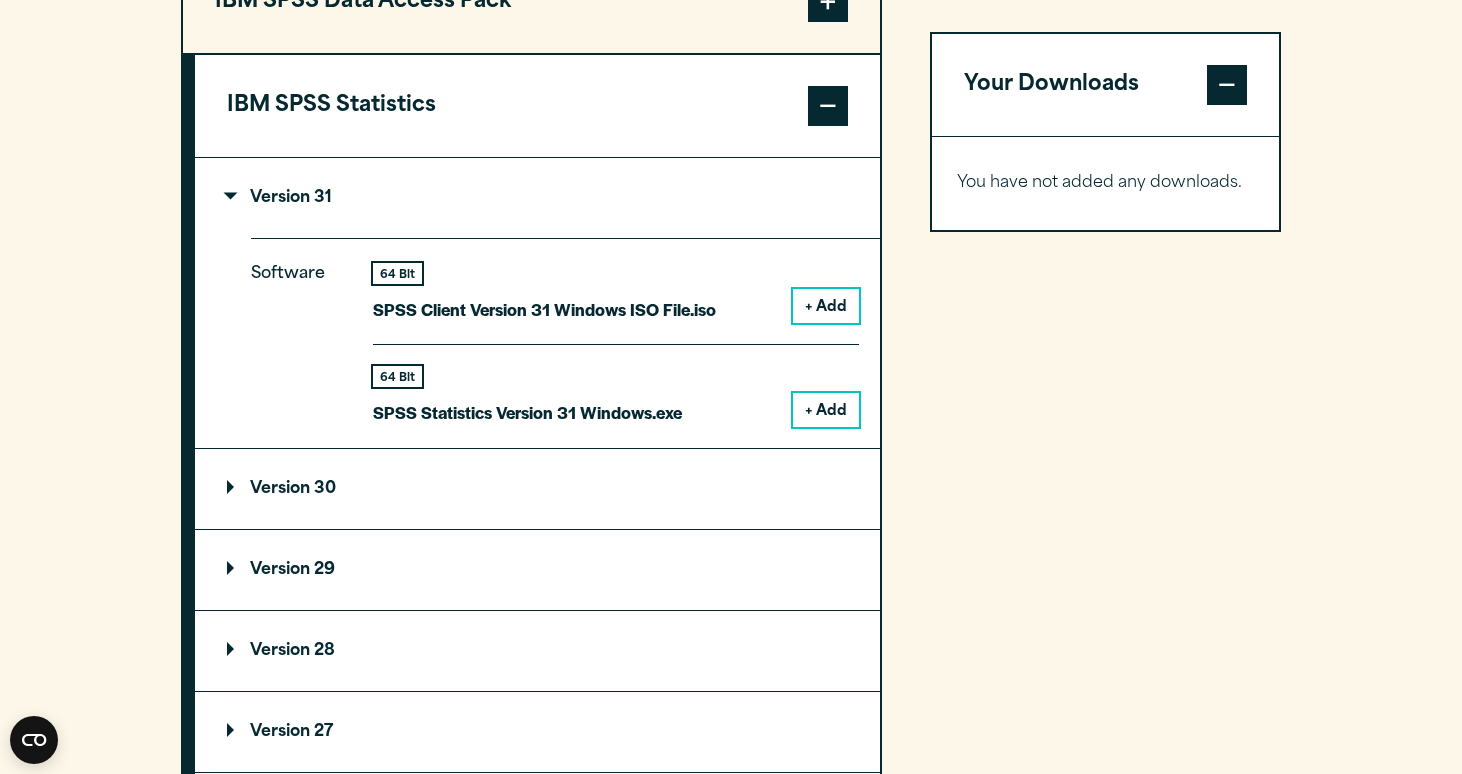 scroll, scrollTop: 1672, scrollLeft: 0, axis: vertical 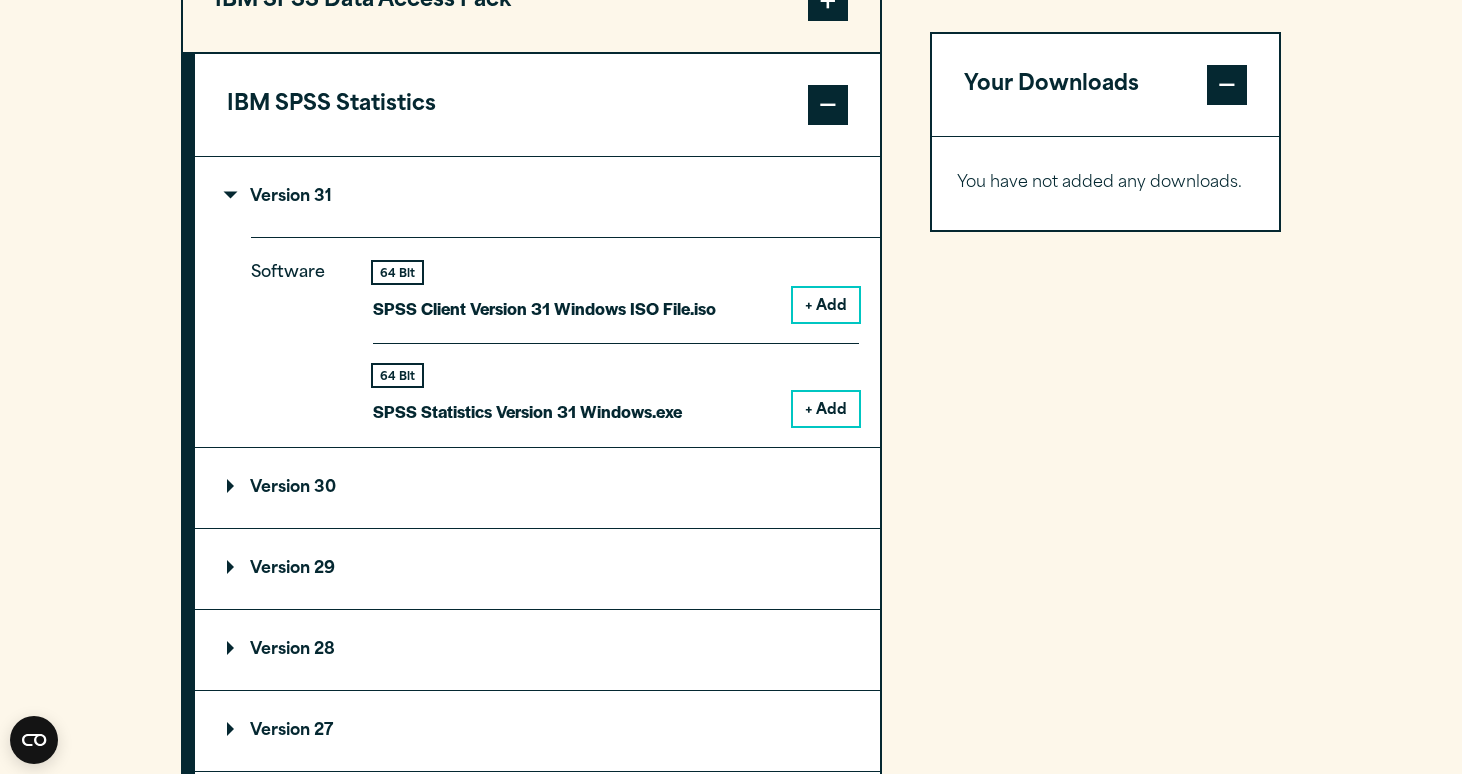 click on "+ Add" at bounding box center (826, 409) 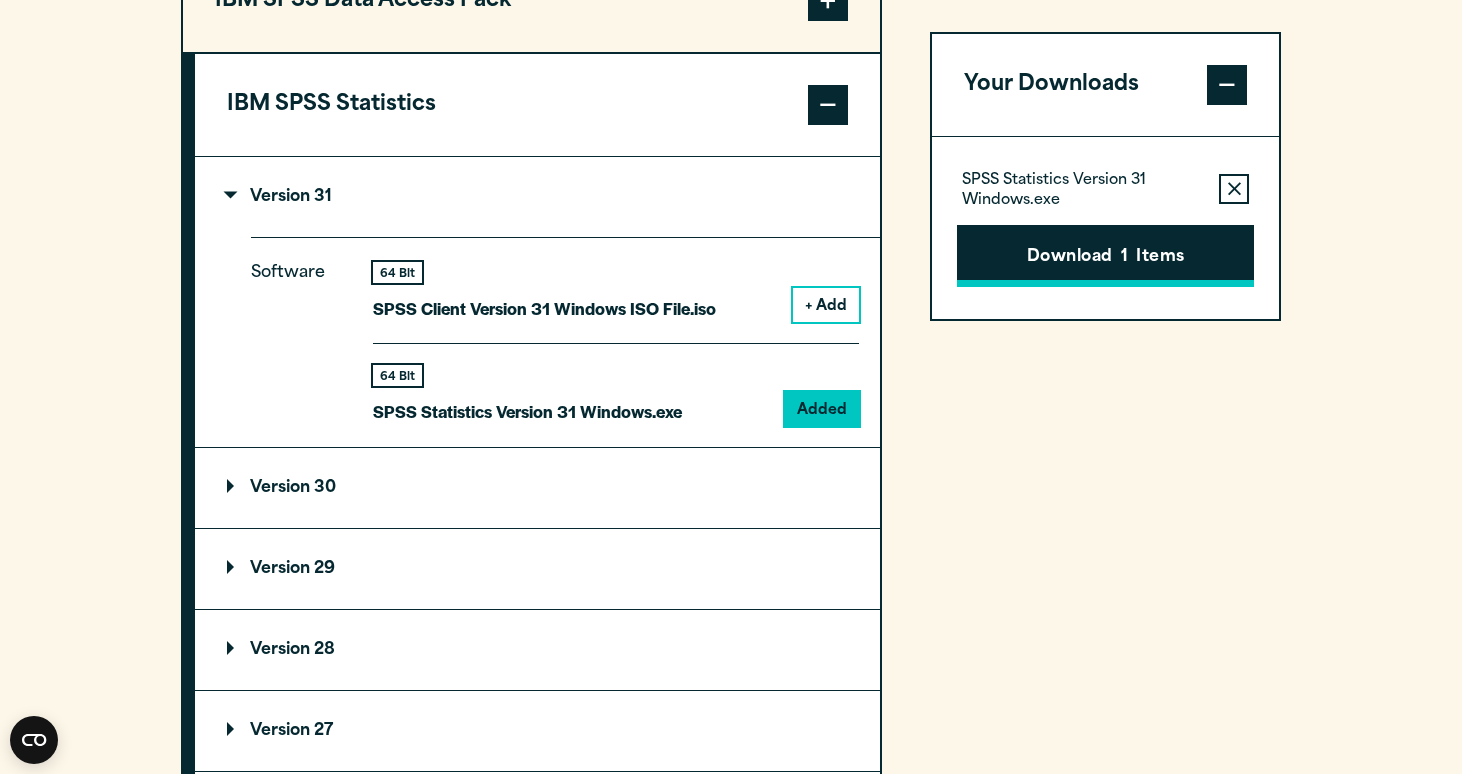 click on "Download  1  Items" at bounding box center [1105, 256] 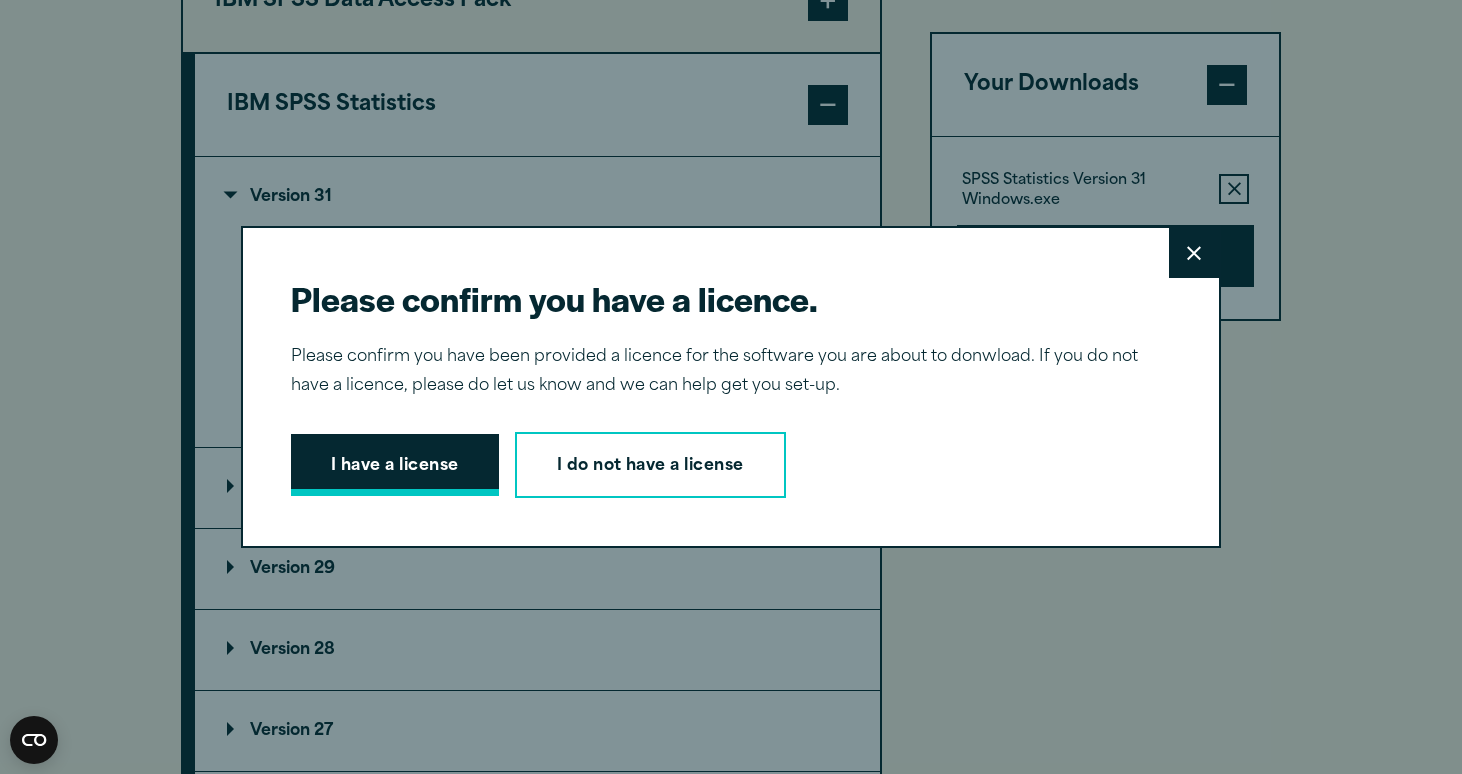 click on "I have a license" at bounding box center (395, 465) 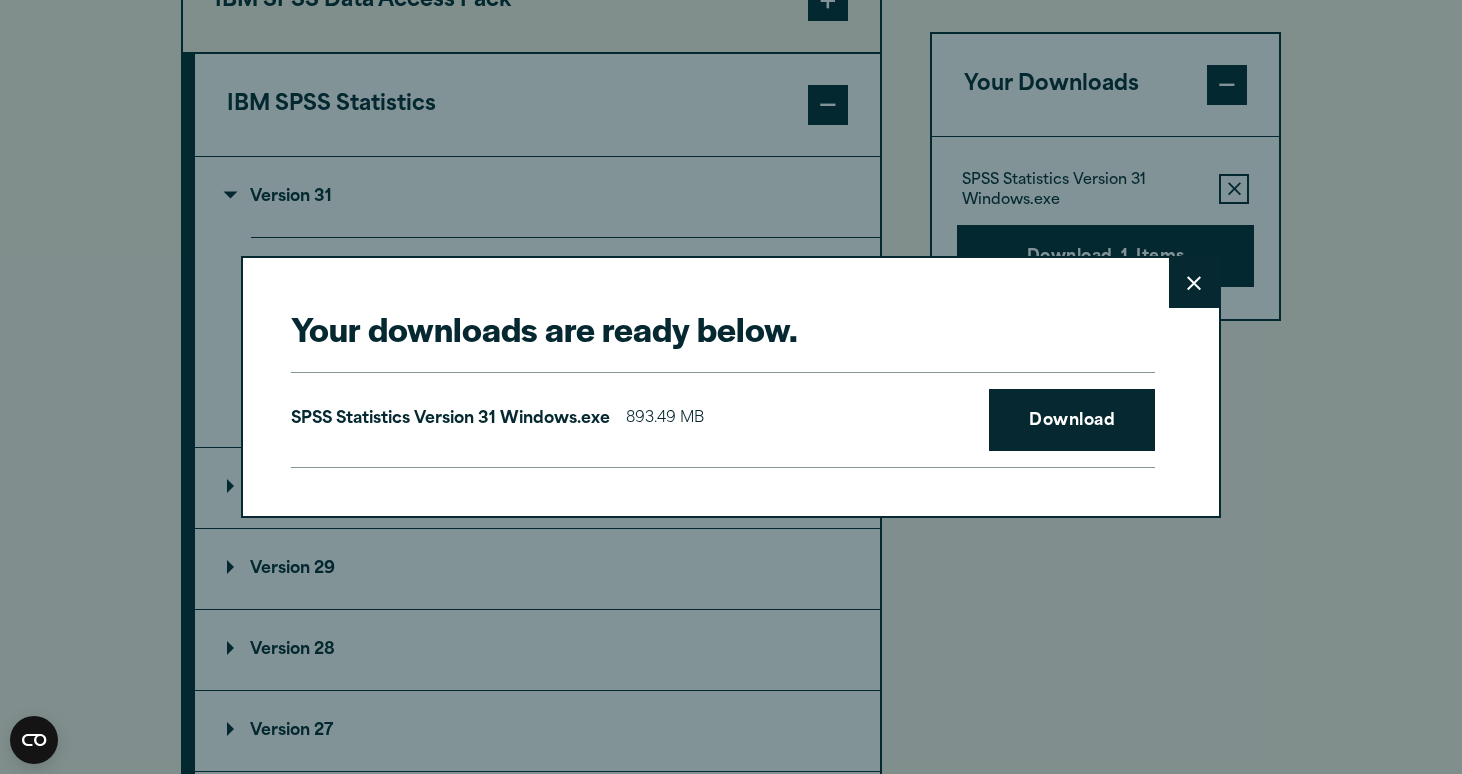 click on "Close" at bounding box center [1194, 283] 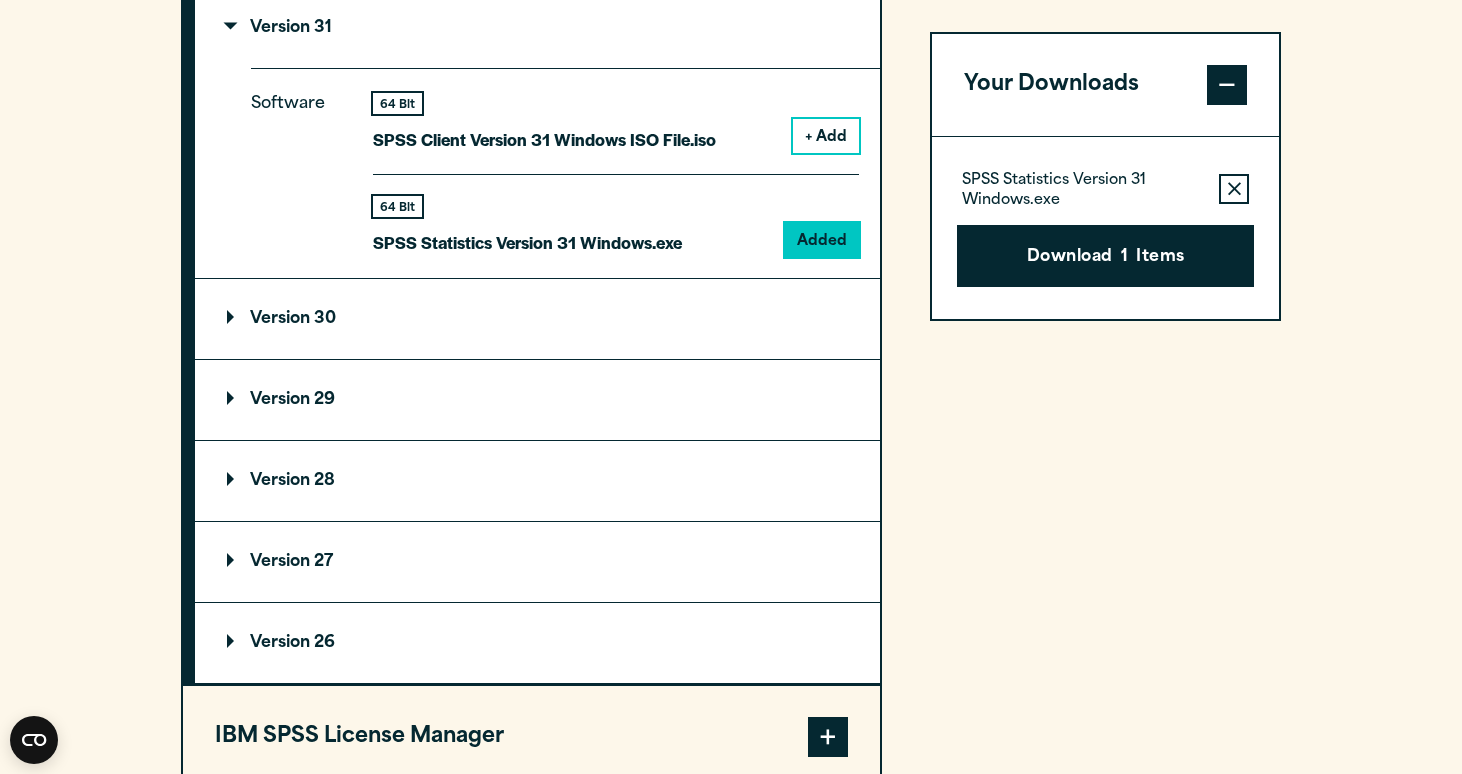 scroll, scrollTop: 1762, scrollLeft: 0, axis: vertical 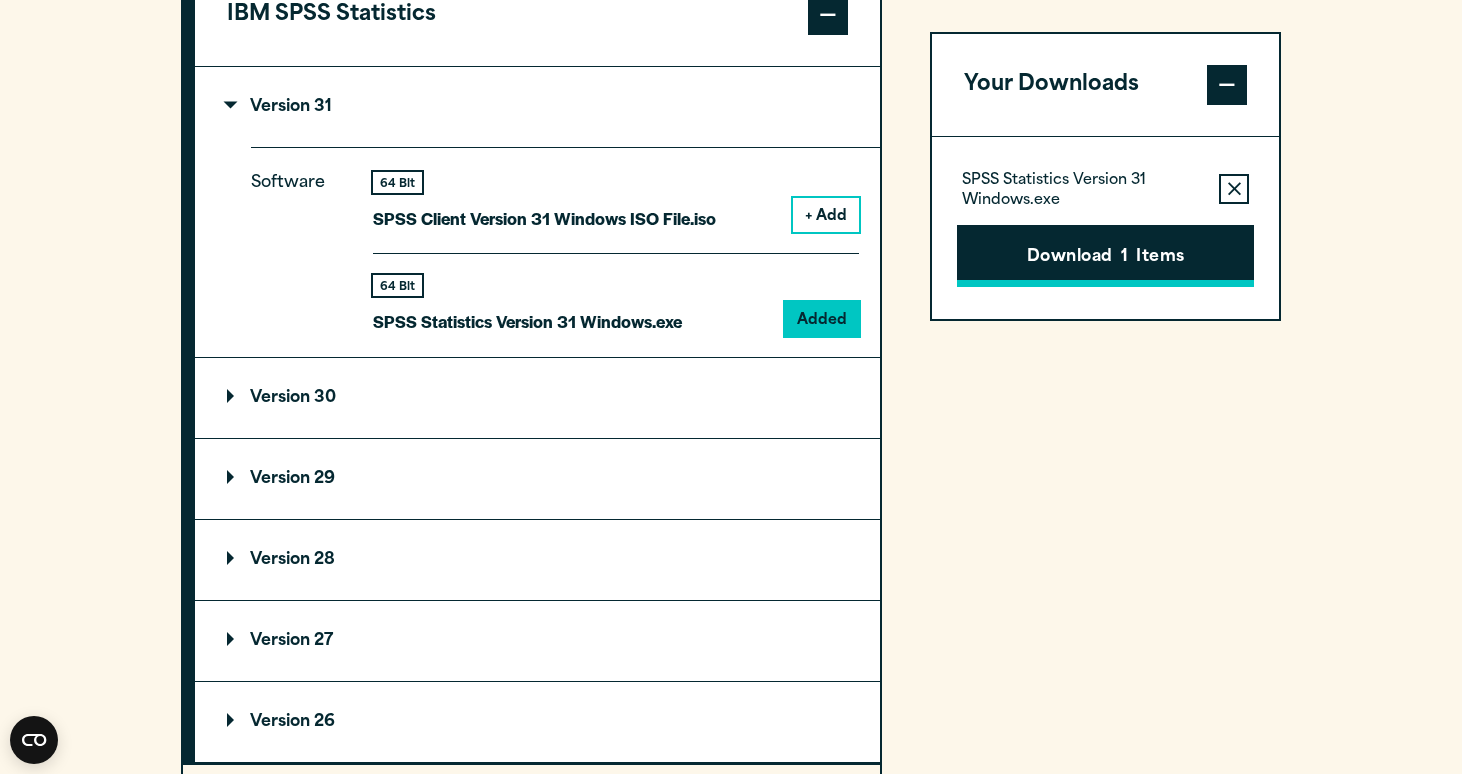click on "Download  1  Items" at bounding box center (1105, 256) 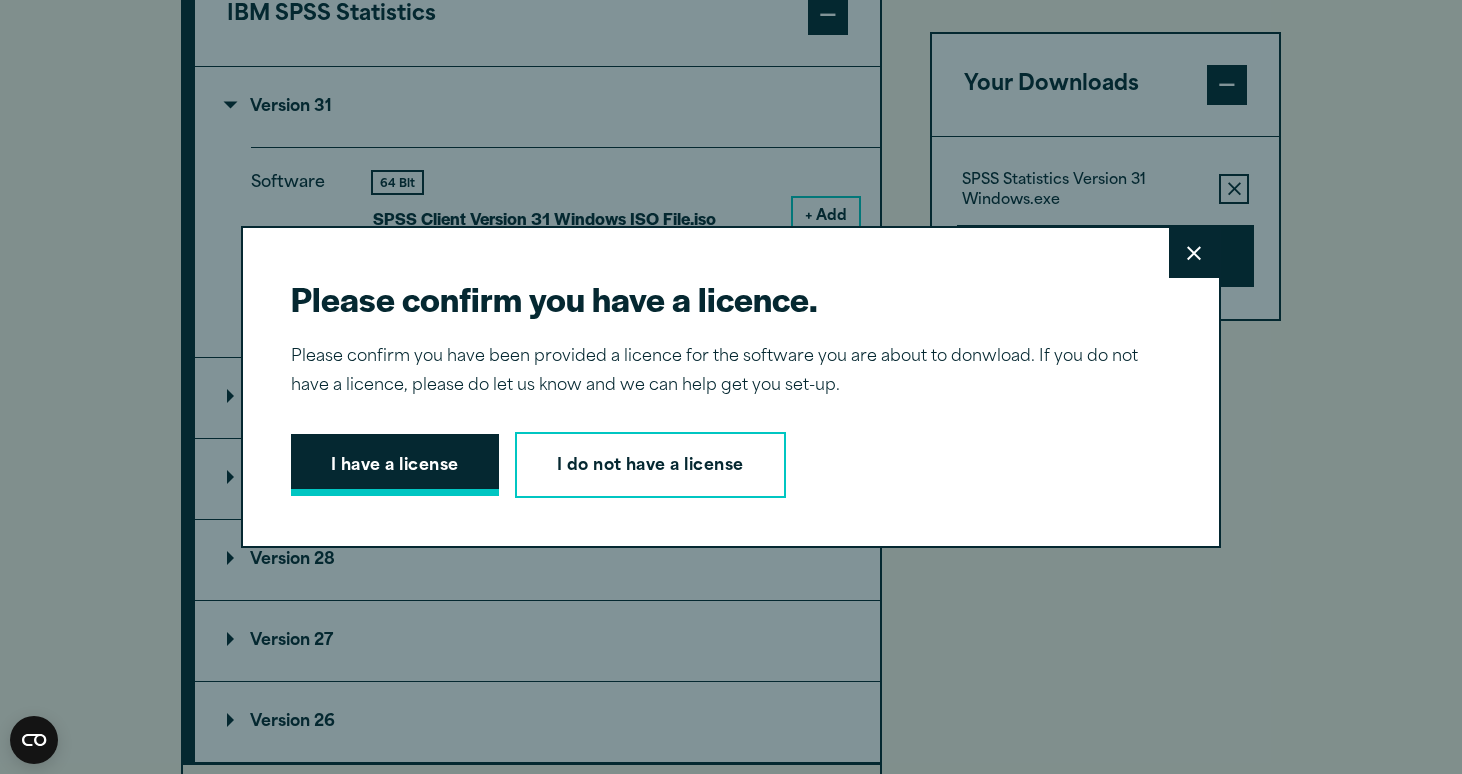 click on "I have a license" at bounding box center (395, 465) 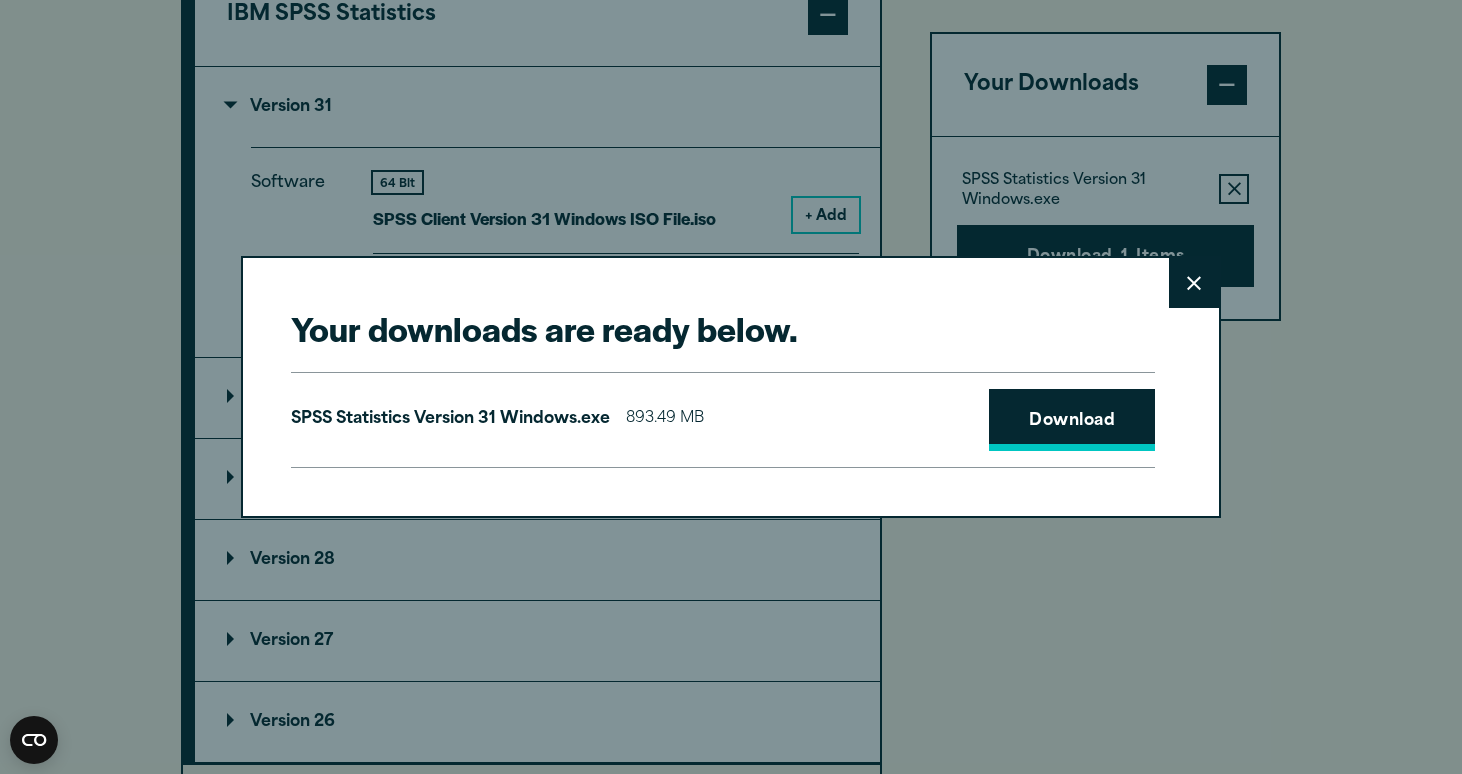 click on "Download" at bounding box center [1072, 420] 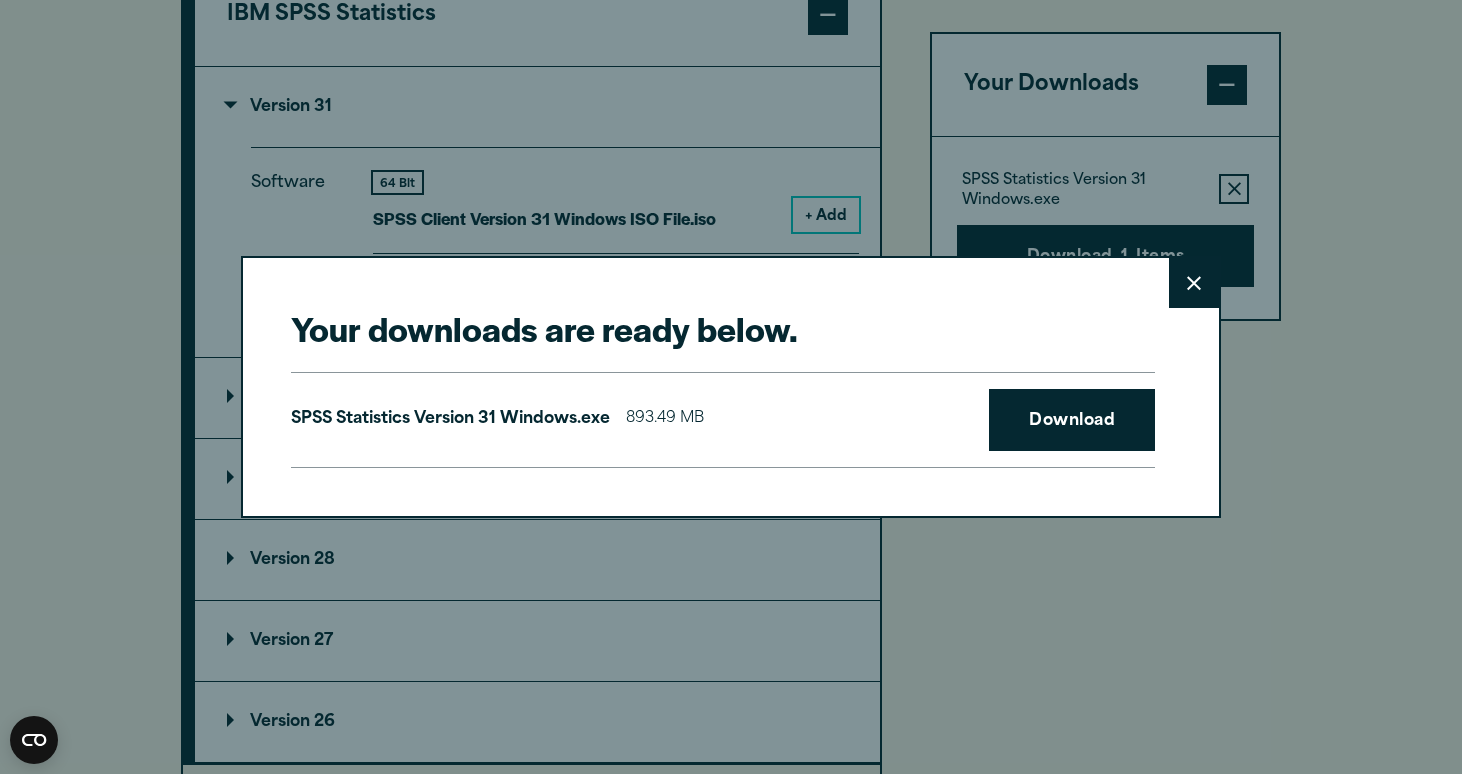 click on "Your downloads are ready below.
Close
SPSS Statistics Version 31 Windows.exe
893.49 MB
Download" at bounding box center (731, 386) 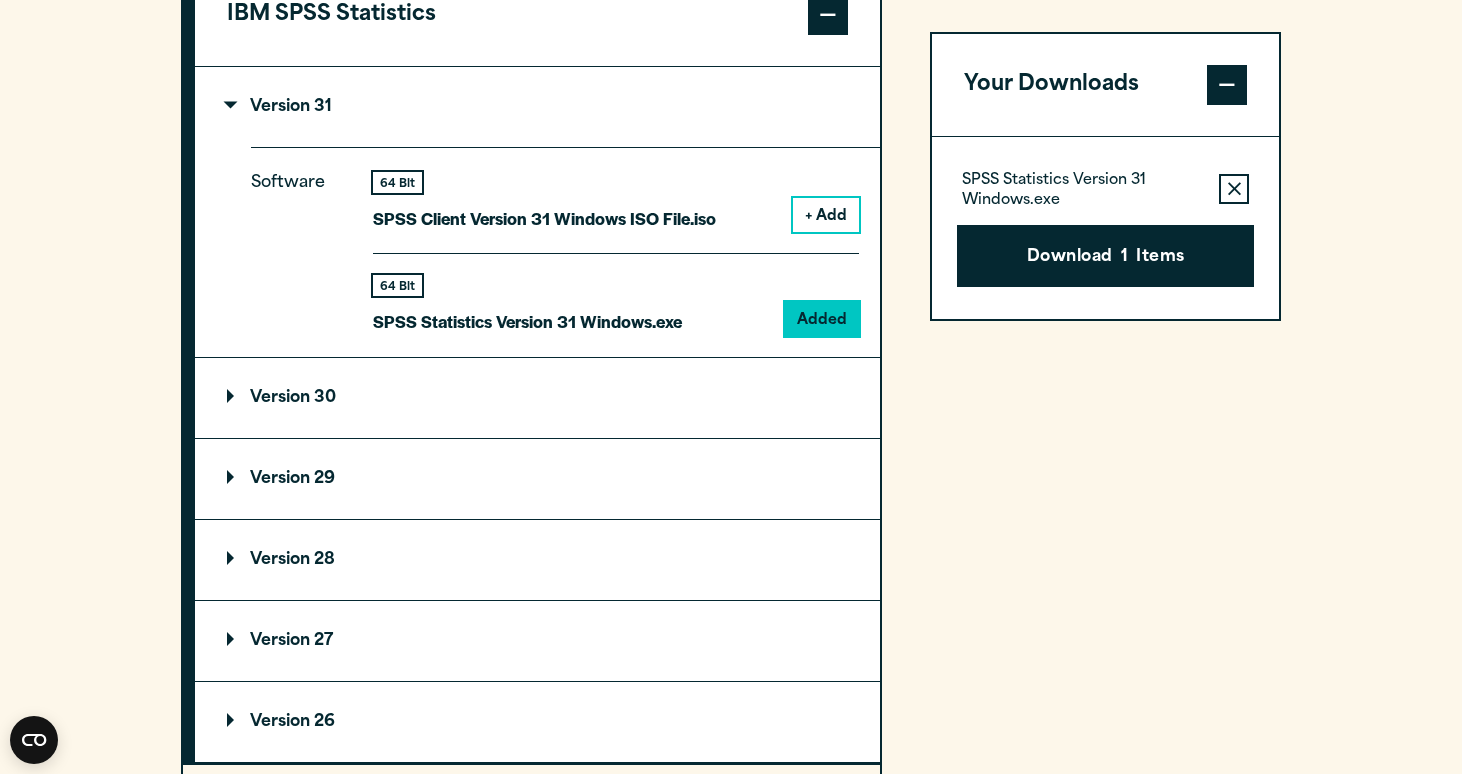 click on "Version 31" at bounding box center [537, 107] 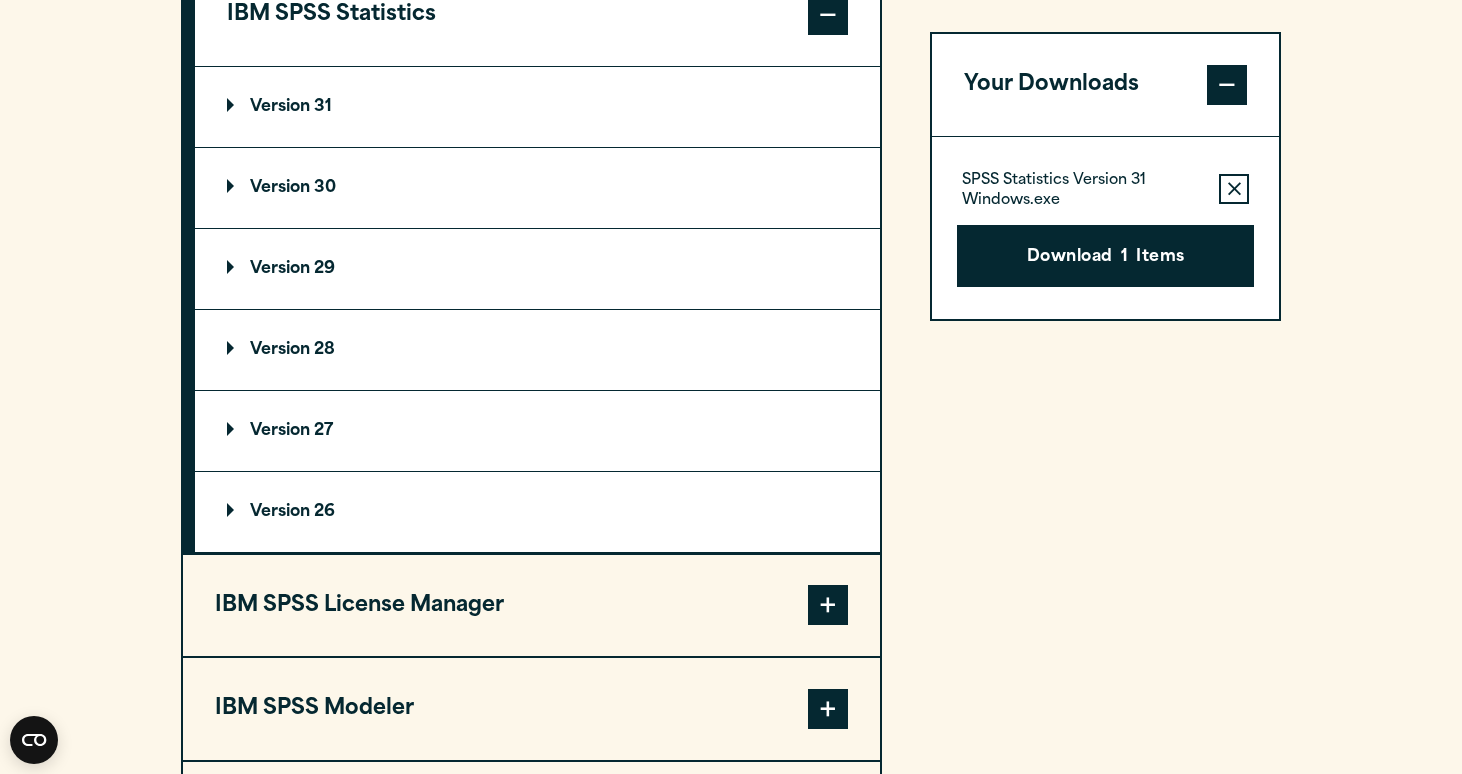 click on "Version 30" at bounding box center (537, 188) 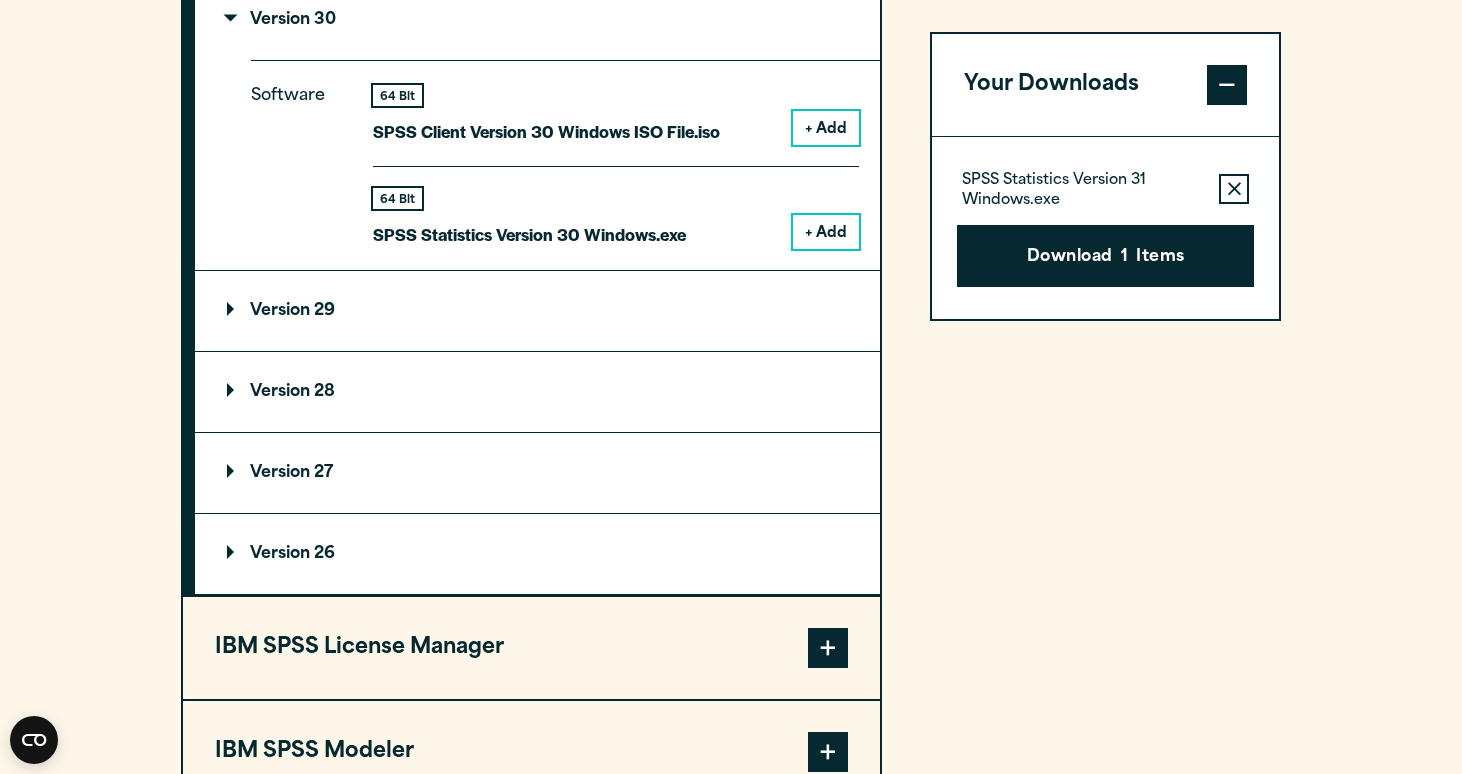 scroll, scrollTop: 1931, scrollLeft: 0, axis: vertical 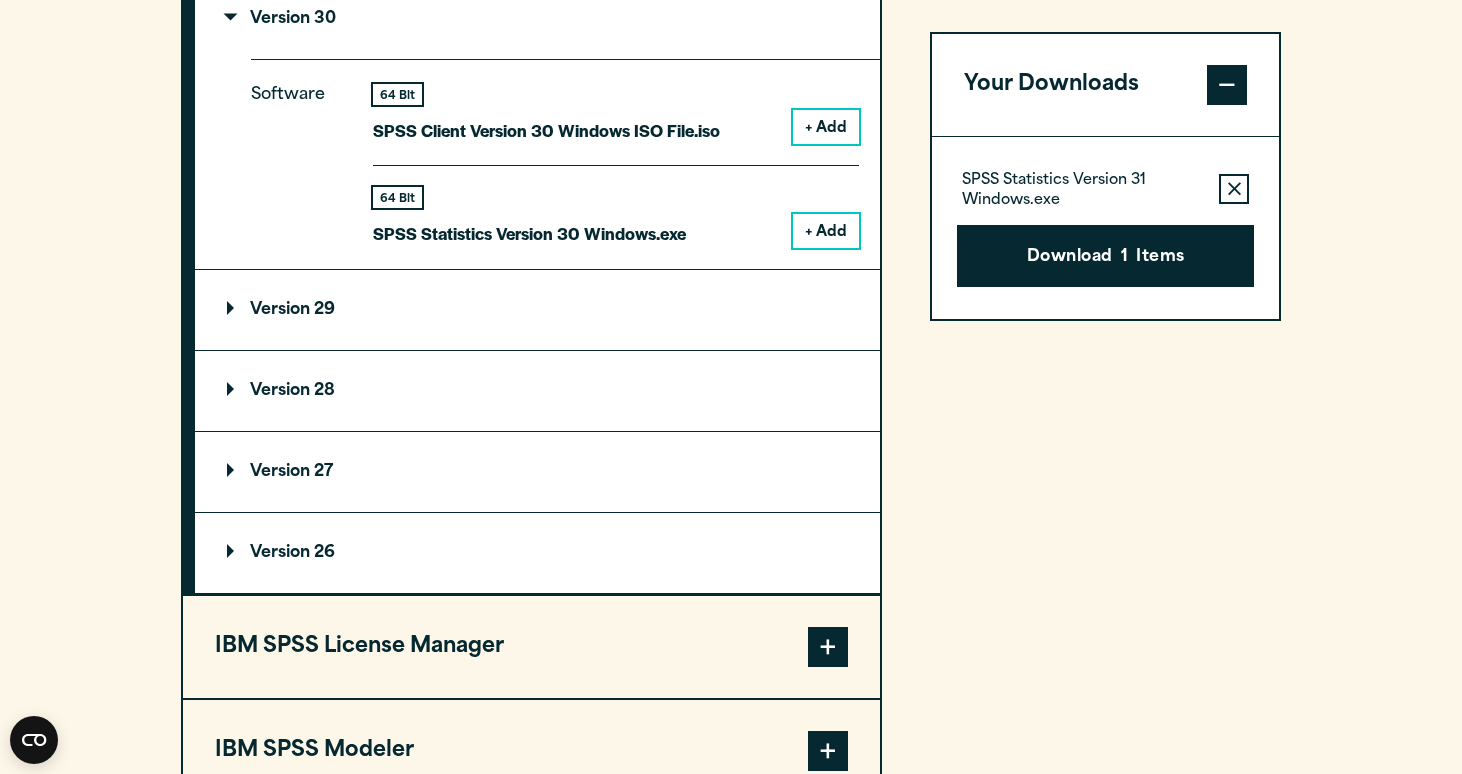 click on "Version 29" at bounding box center (537, 310) 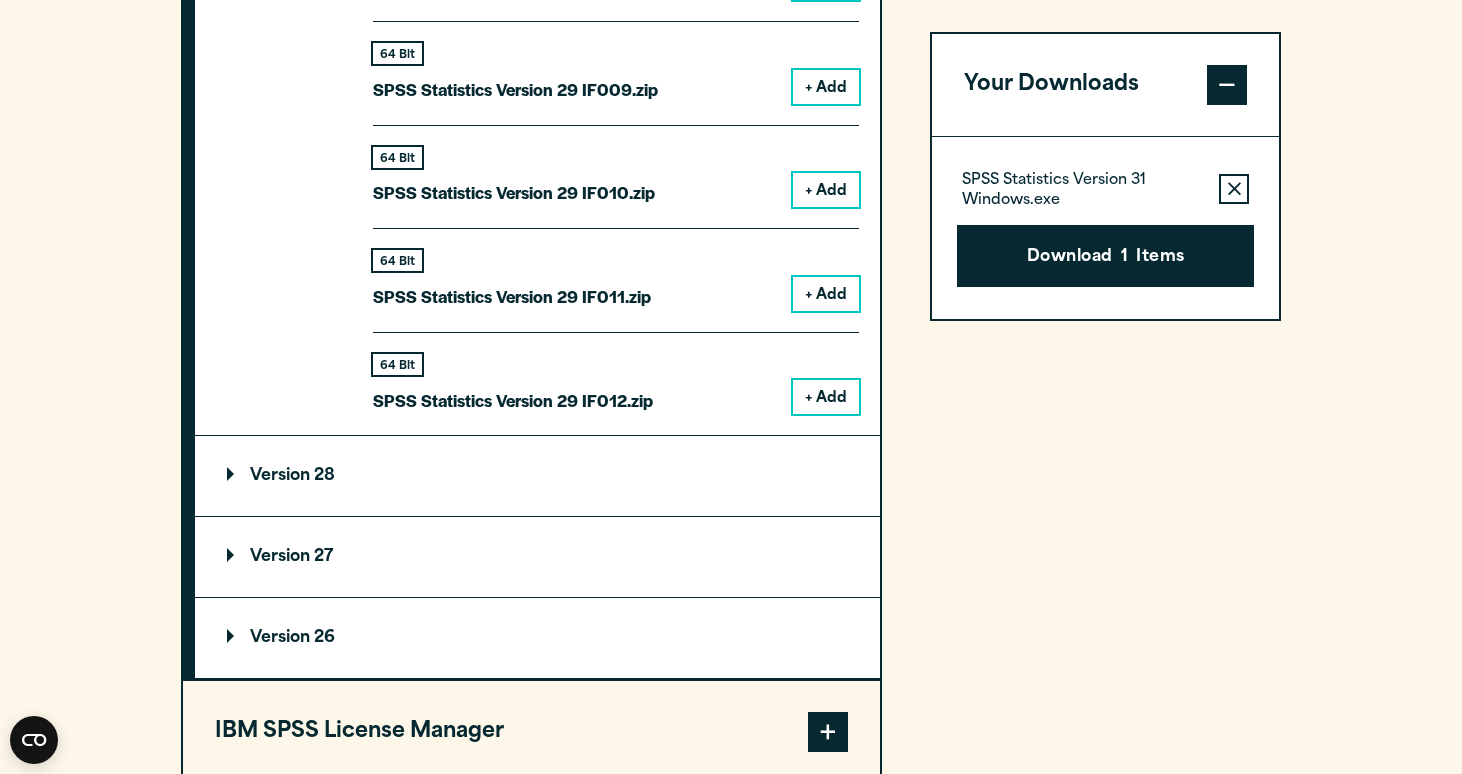 scroll, scrollTop: 3418, scrollLeft: 0, axis: vertical 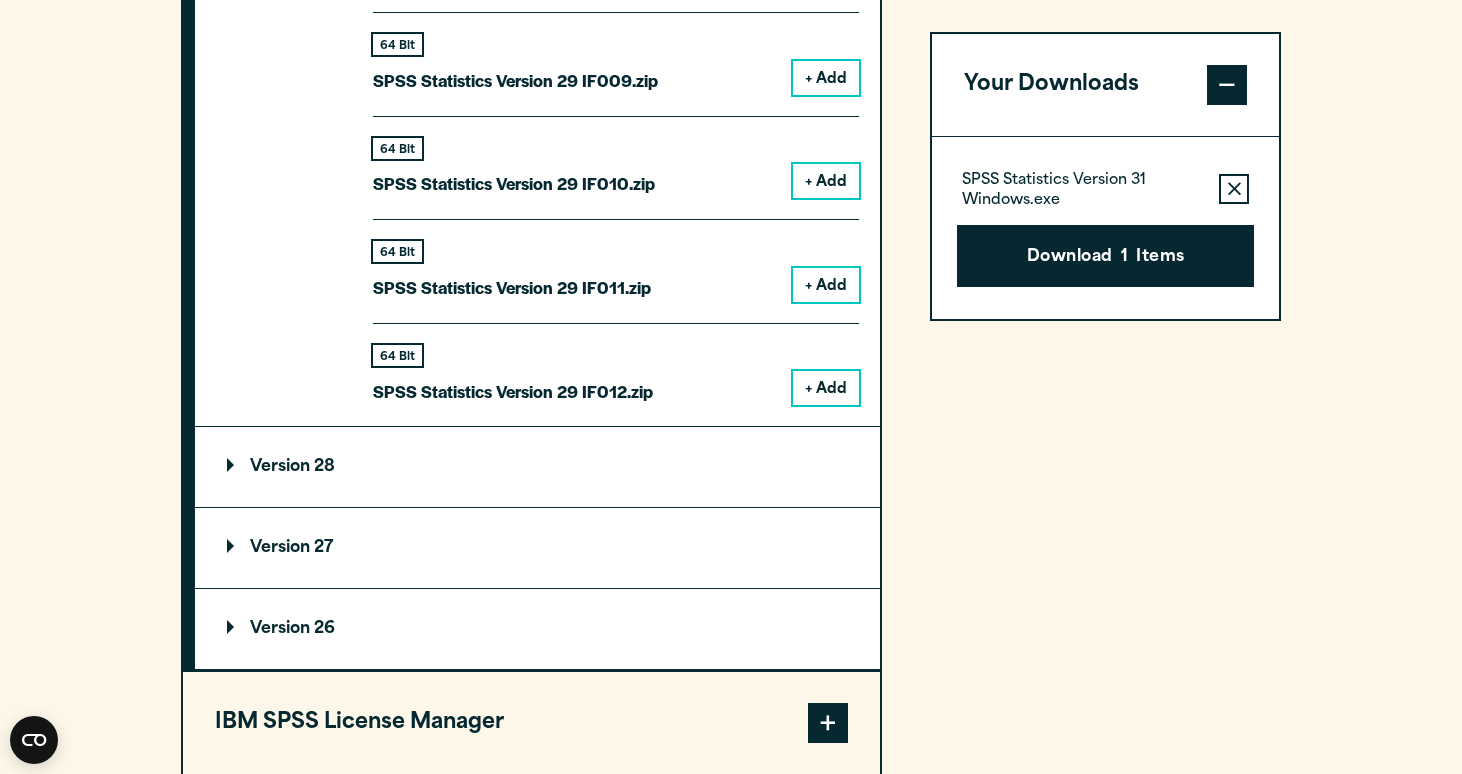 click on "Version 28" at bounding box center [537, 467] 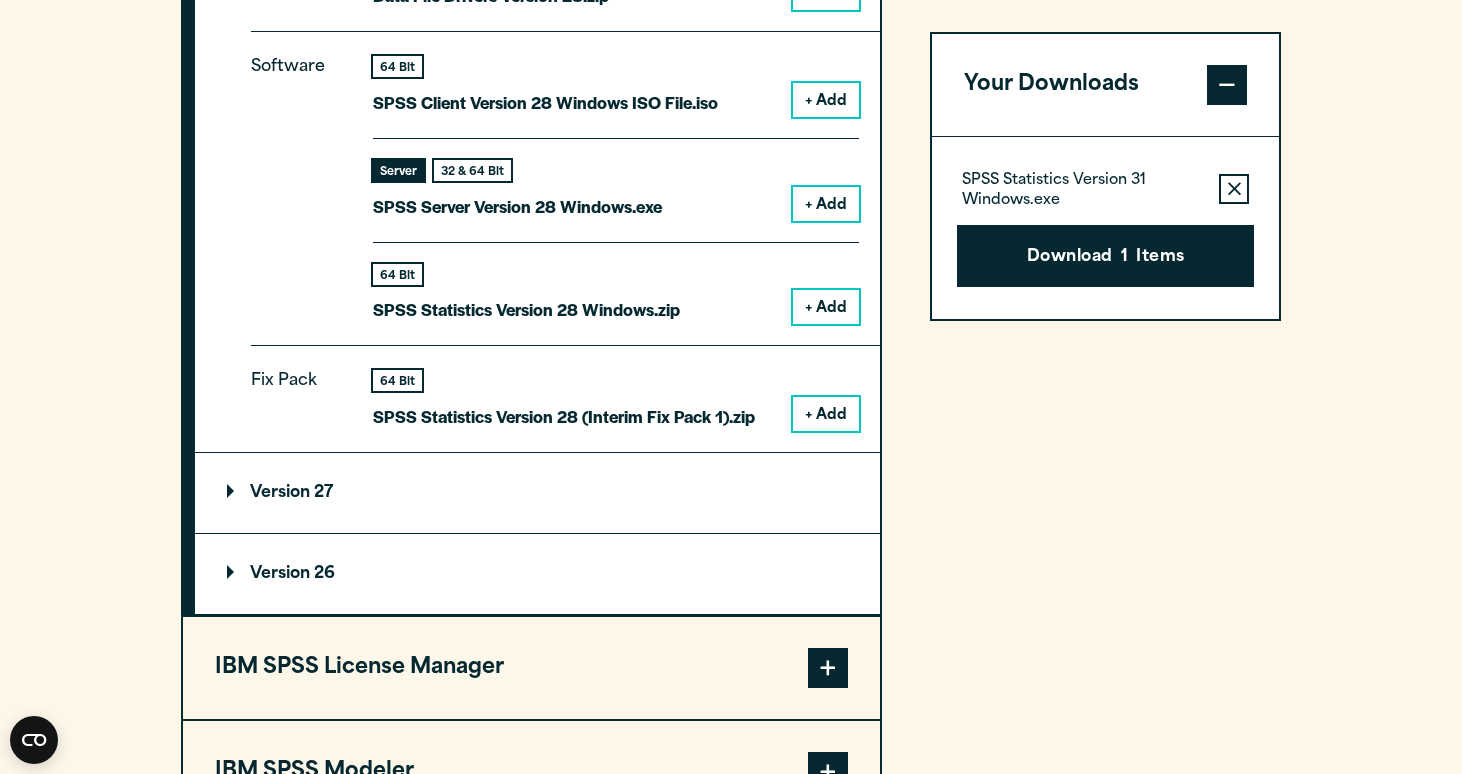 scroll, scrollTop: 4002, scrollLeft: 0, axis: vertical 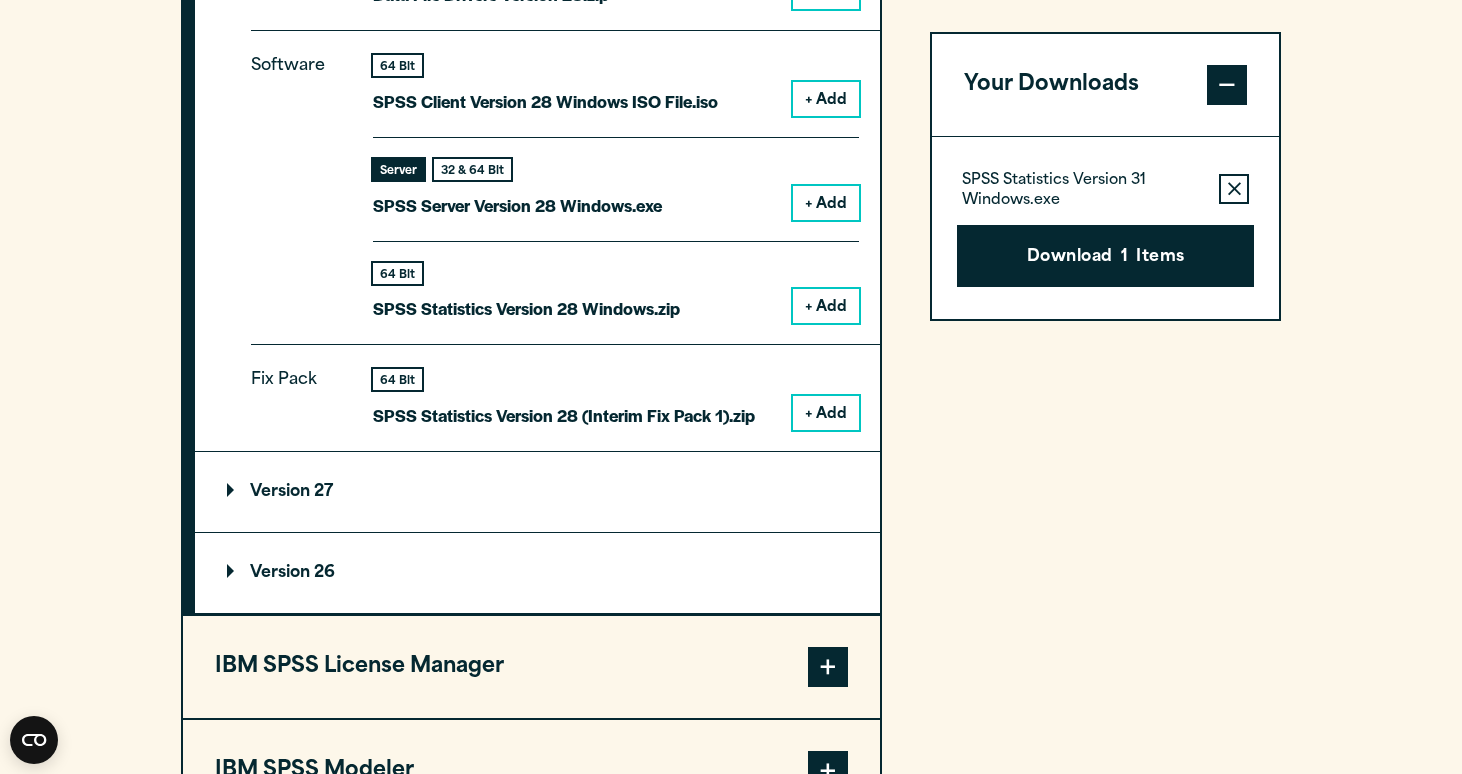 click on "Version 27" at bounding box center [280, 492] 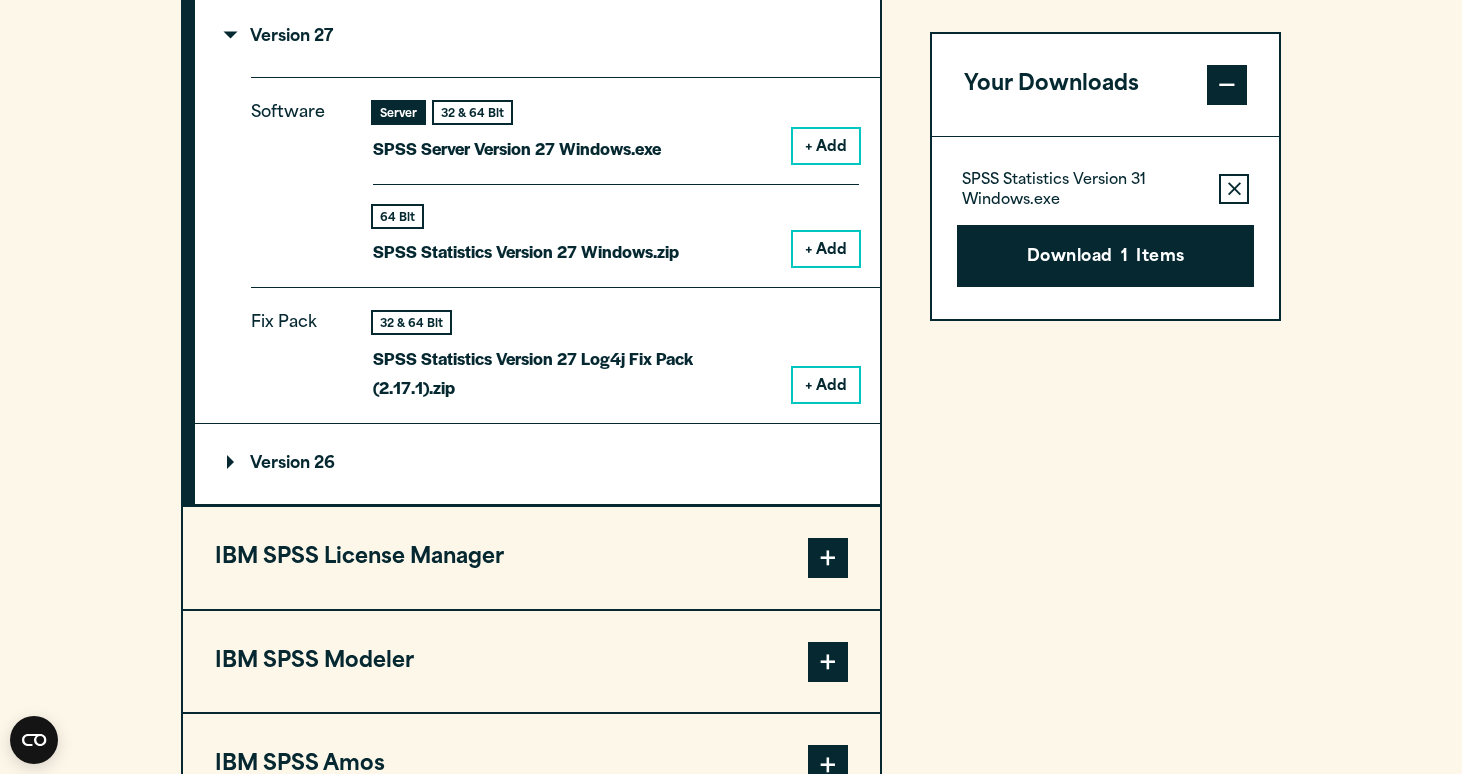 scroll, scrollTop: 4462, scrollLeft: 0, axis: vertical 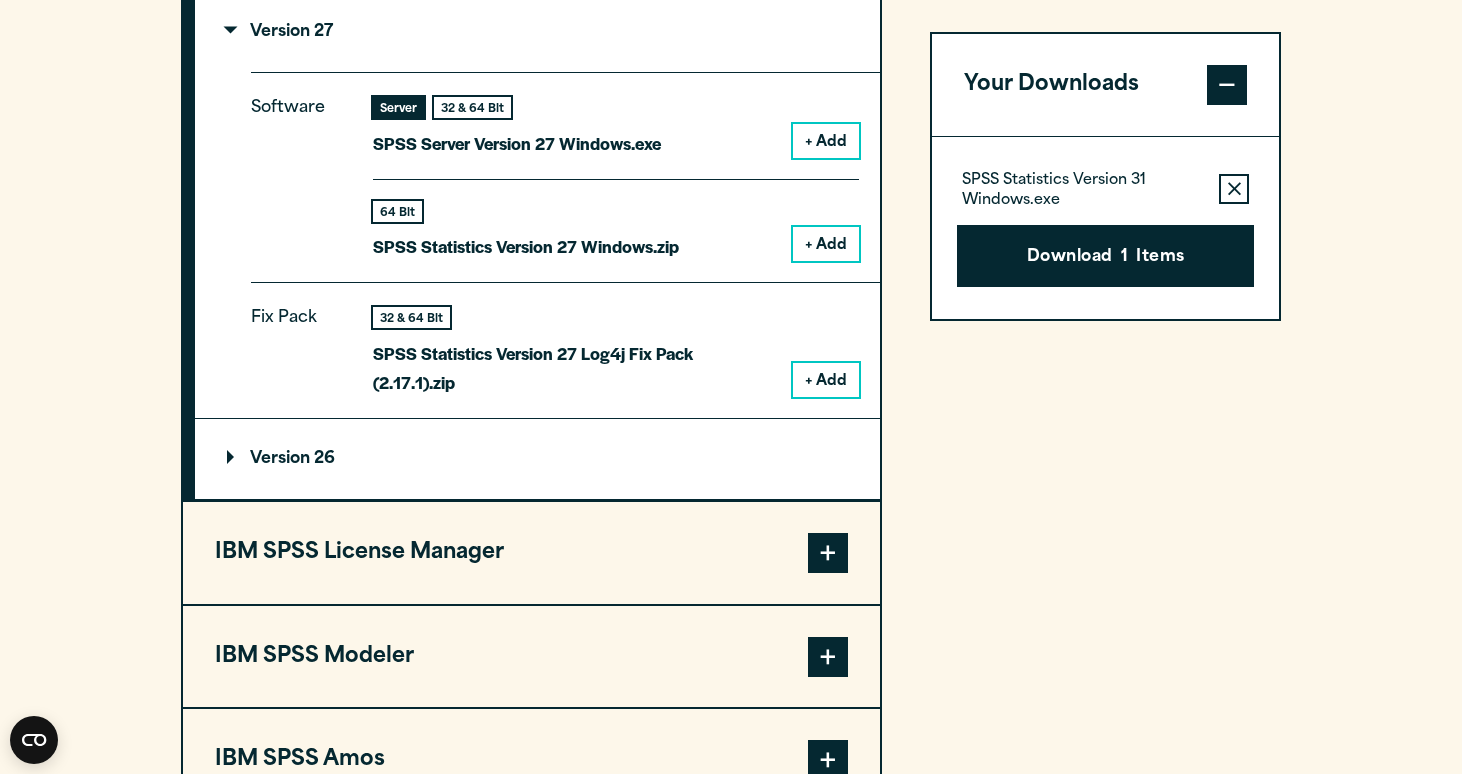 click on "Version 26" at bounding box center [537, 459] 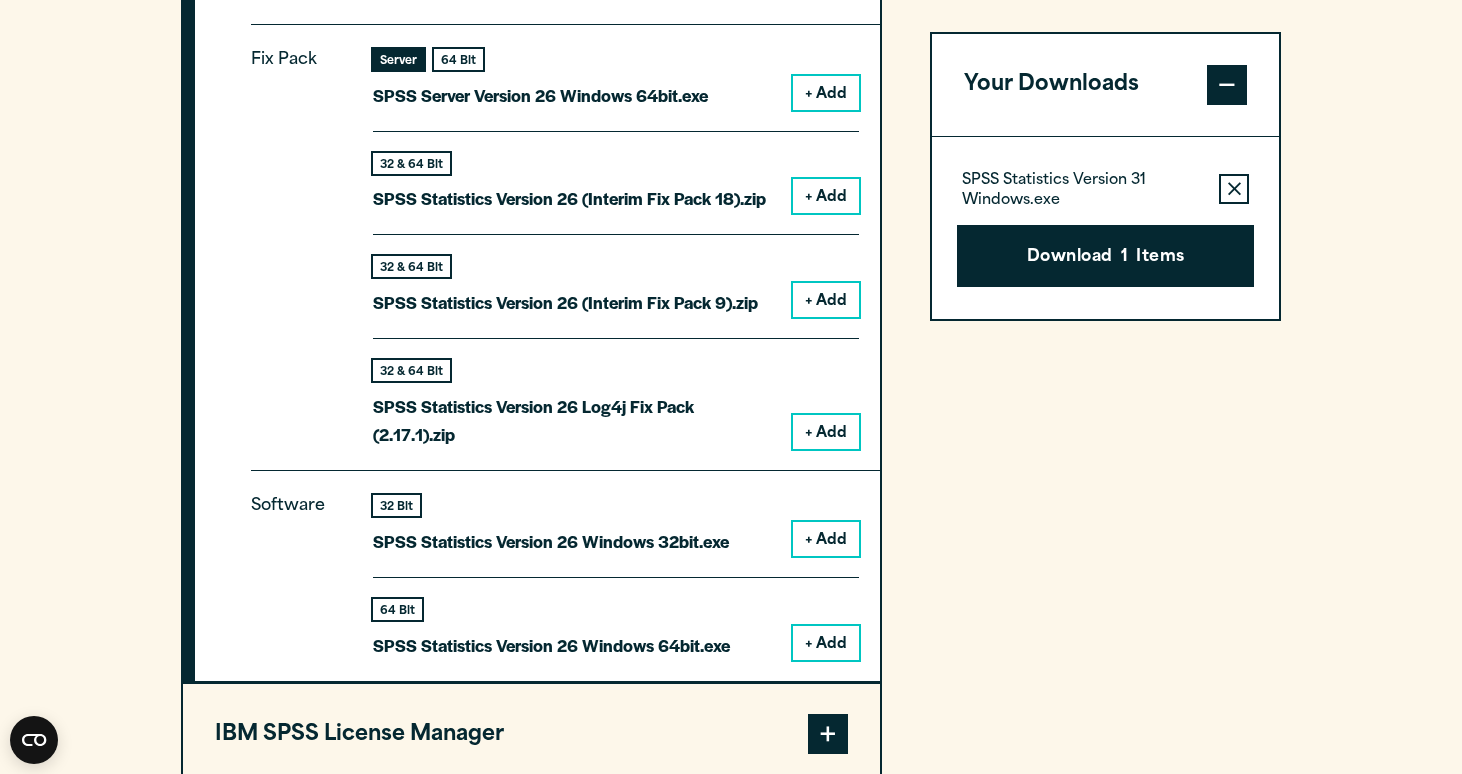 scroll, scrollTop: 4935, scrollLeft: 0, axis: vertical 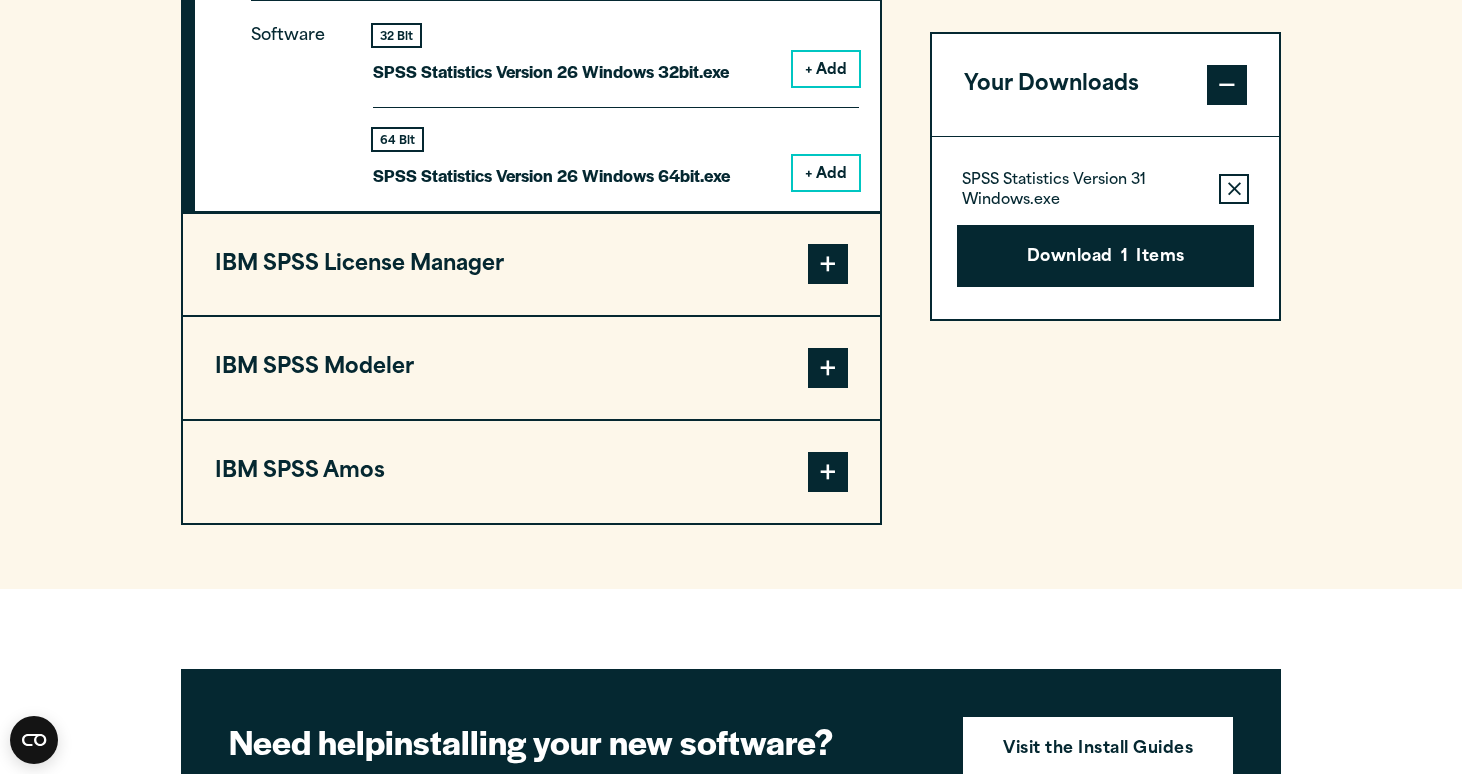 click on "IBM SPSS License Manager" at bounding box center (531, 265) 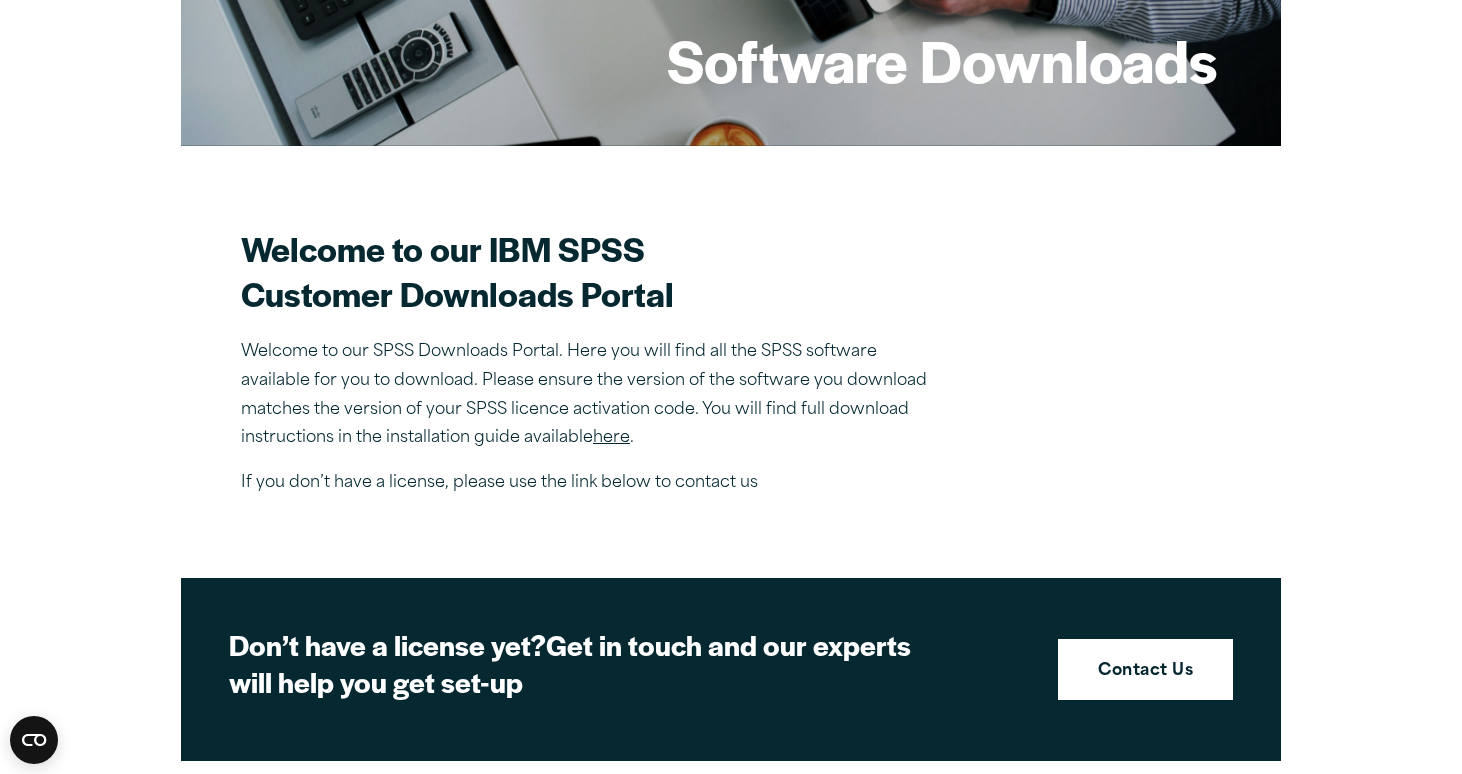 scroll, scrollTop: 276, scrollLeft: 0, axis: vertical 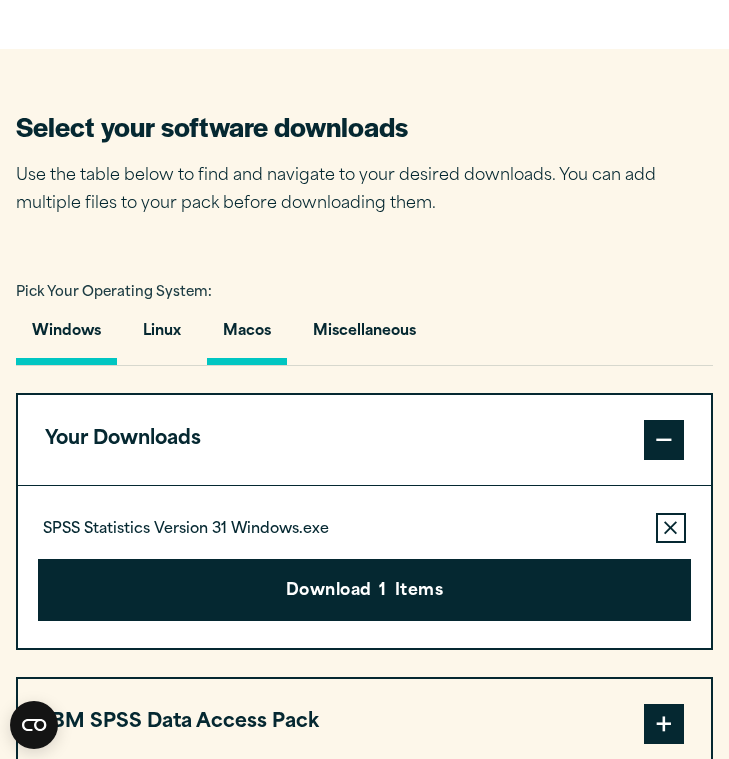 click on "Macos" at bounding box center [247, 336] 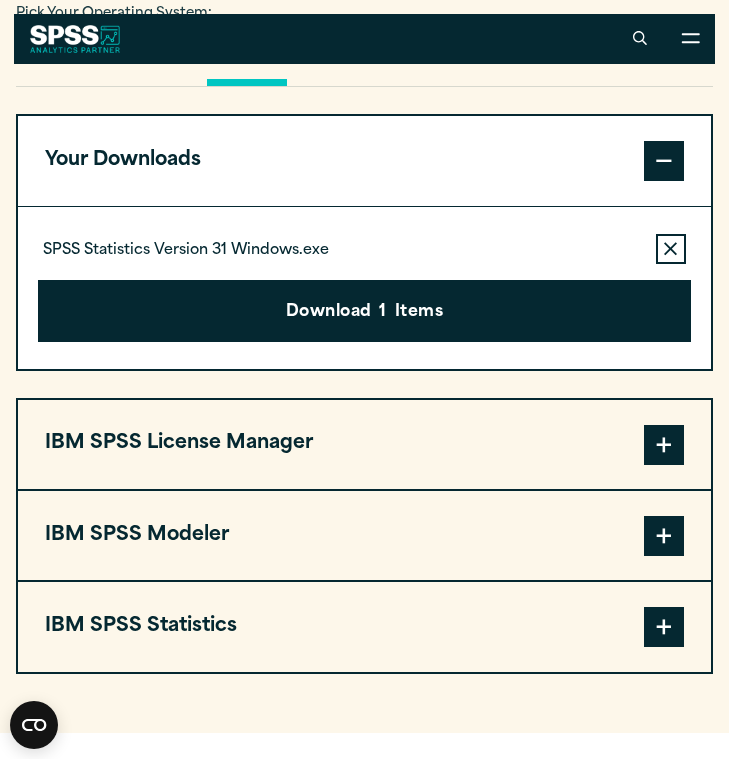 scroll, scrollTop: 1447, scrollLeft: 0, axis: vertical 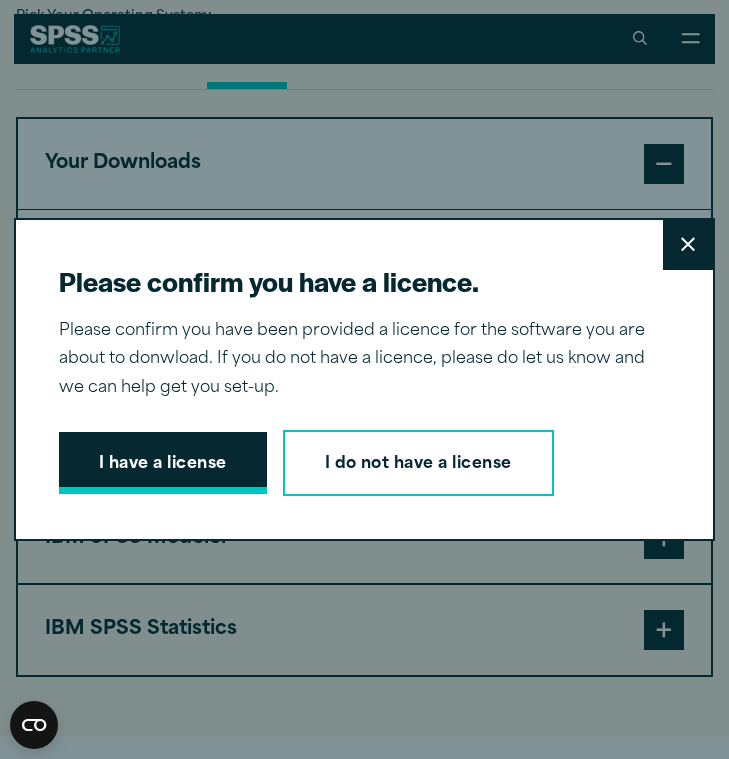 click on "I have a license" at bounding box center [163, 463] 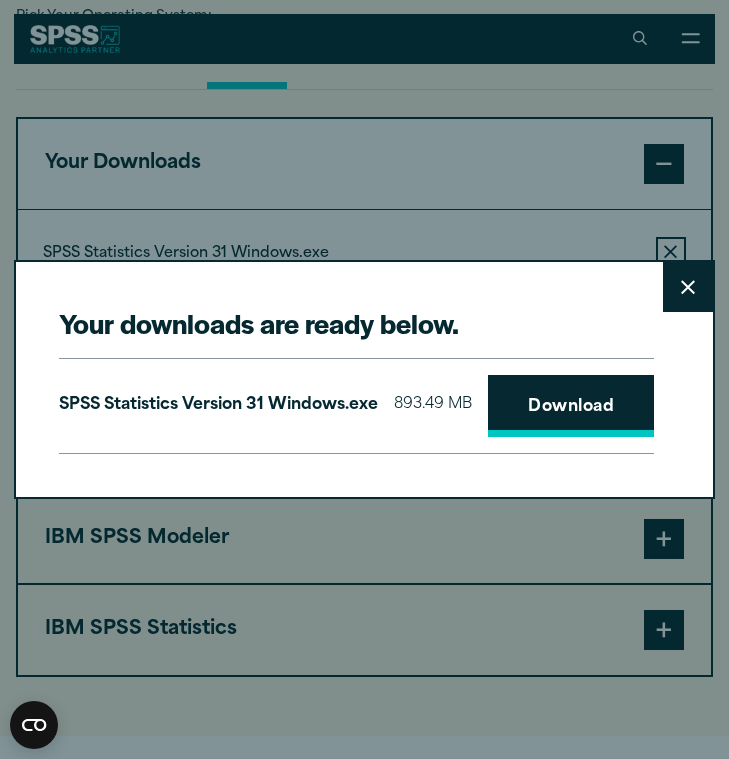 click on "Download" at bounding box center (571, 406) 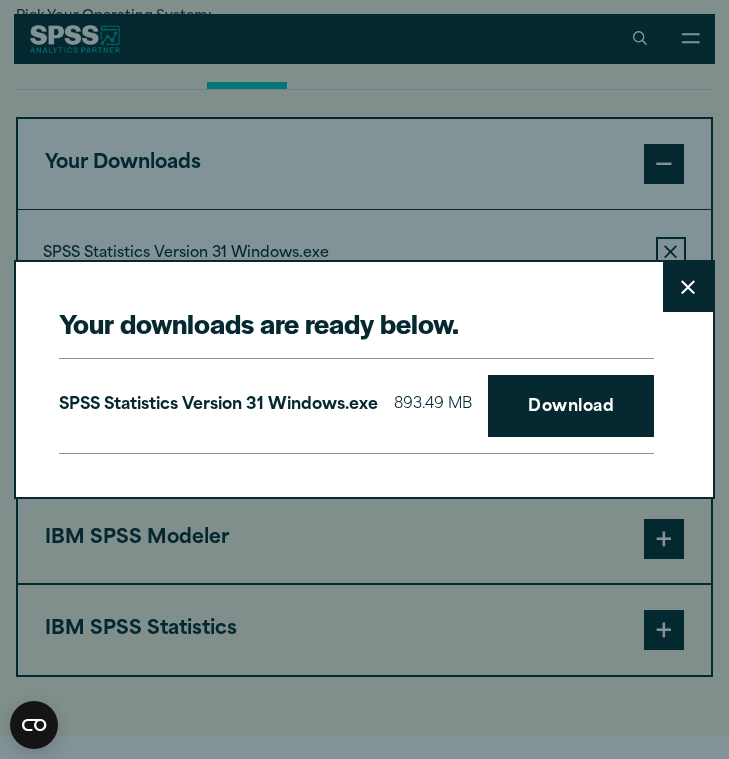 click 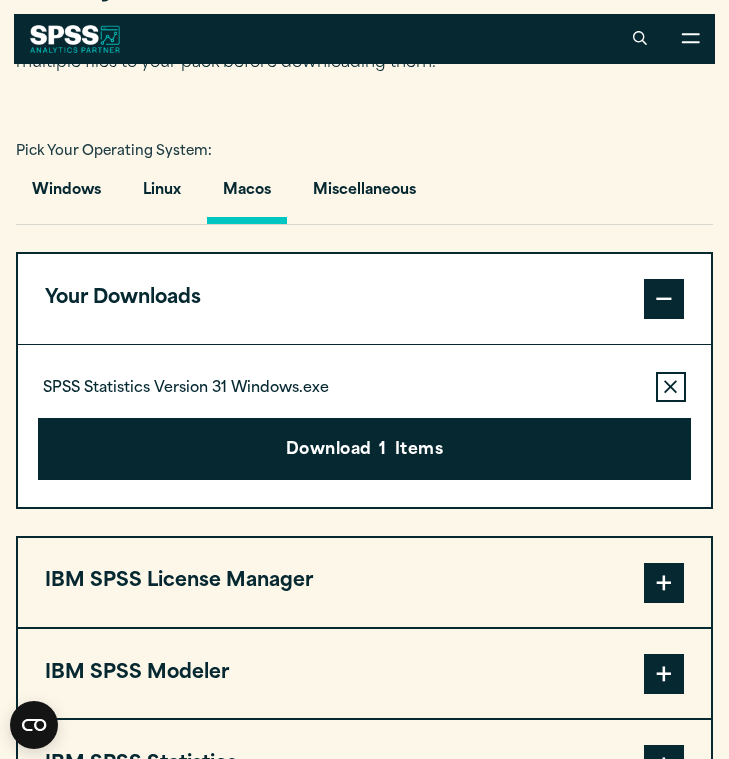 scroll, scrollTop: 1293, scrollLeft: 0, axis: vertical 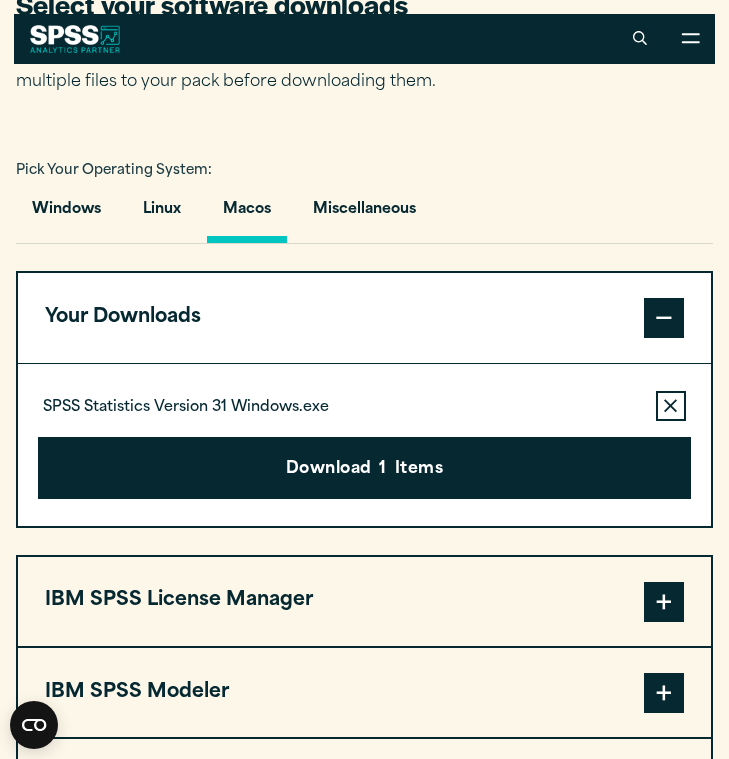 click on "Macos" at bounding box center [247, 214] 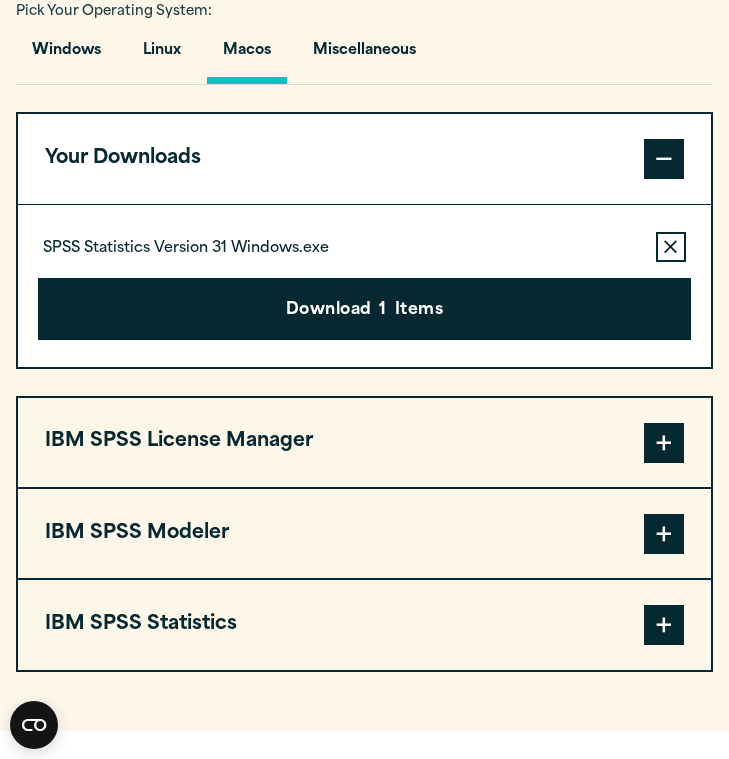 scroll, scrollTop: 1472, scrollLeft: 0, axis: vertical 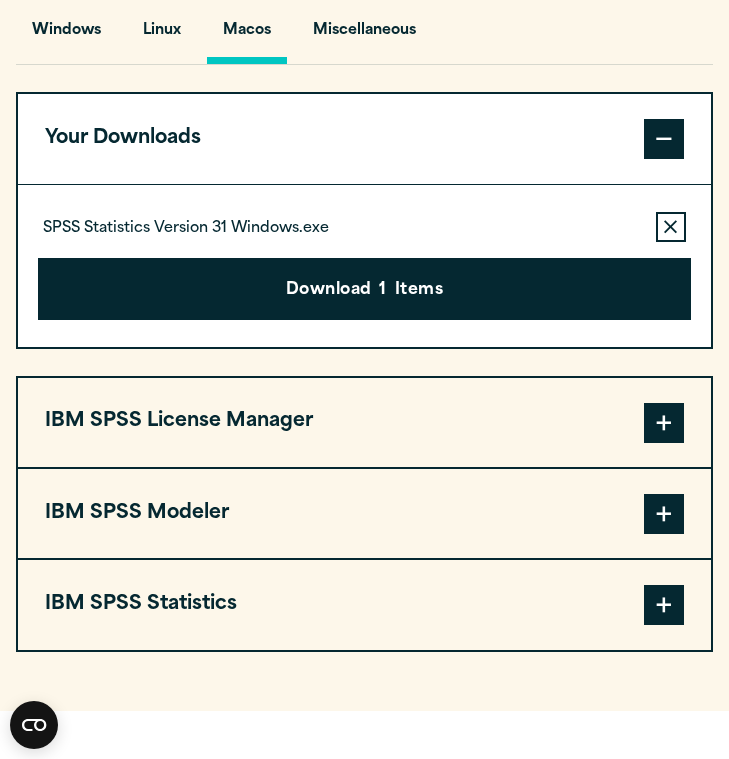 click on "IBM SPSS License Manager" at bounding box center [364, 422] 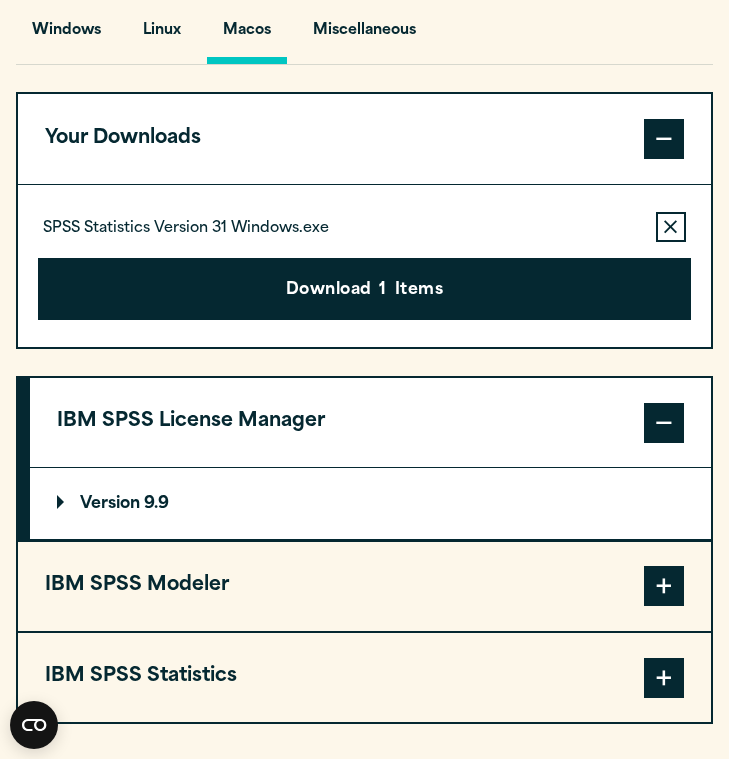 click on "Version 9.9" at bounding box center (370, 503) 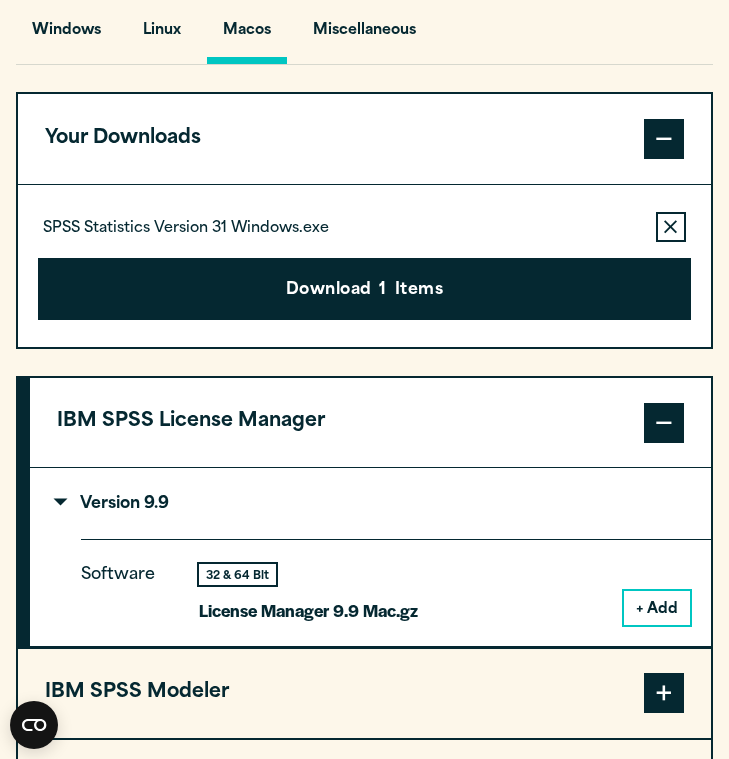 click on "Version 9.9" at bounding box center [370, 503] 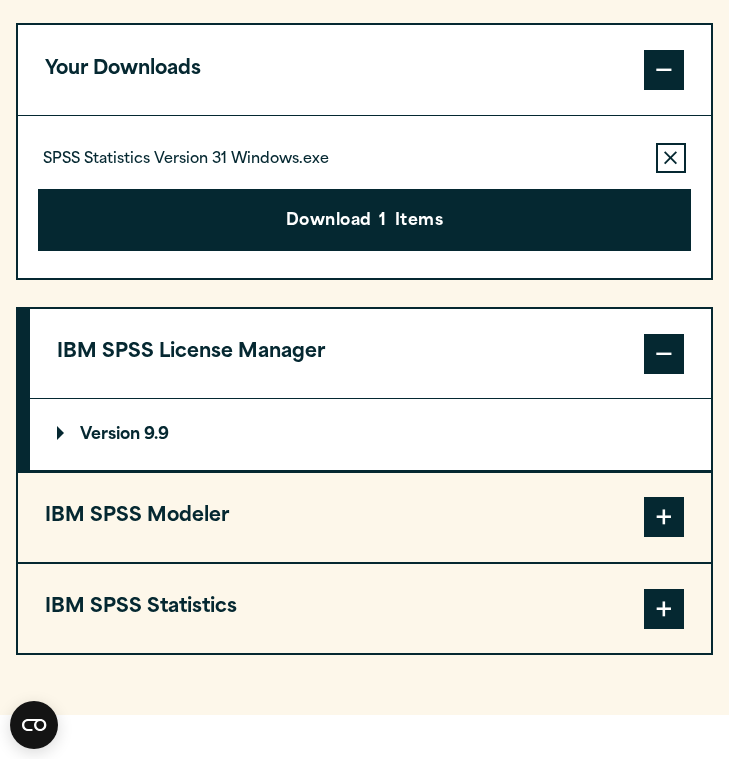 scroll, scrollTop: 1549, scrollLeft: 0, axis: vertical 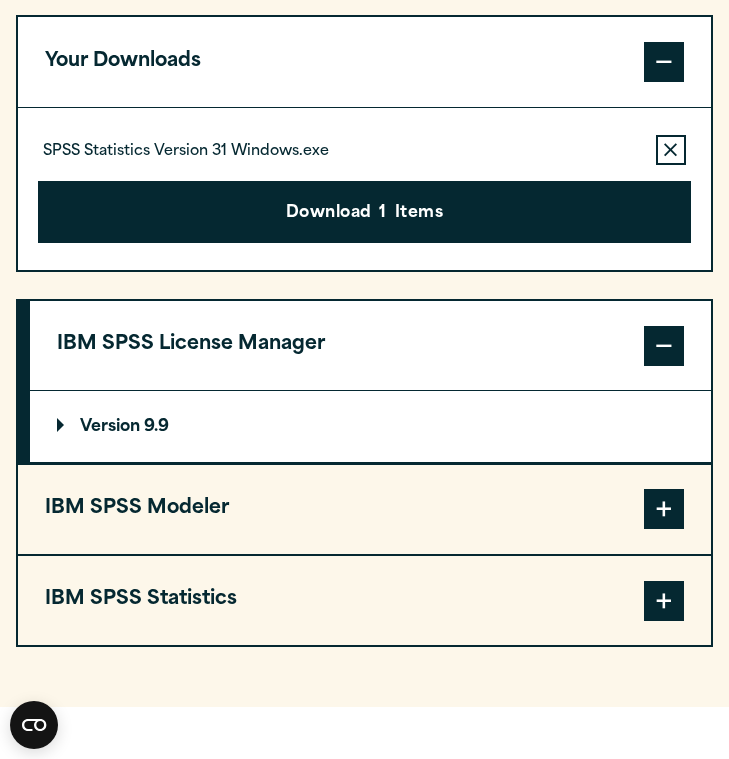 click on "IBM SPSS Modeler" at bounding box center [364, 509] 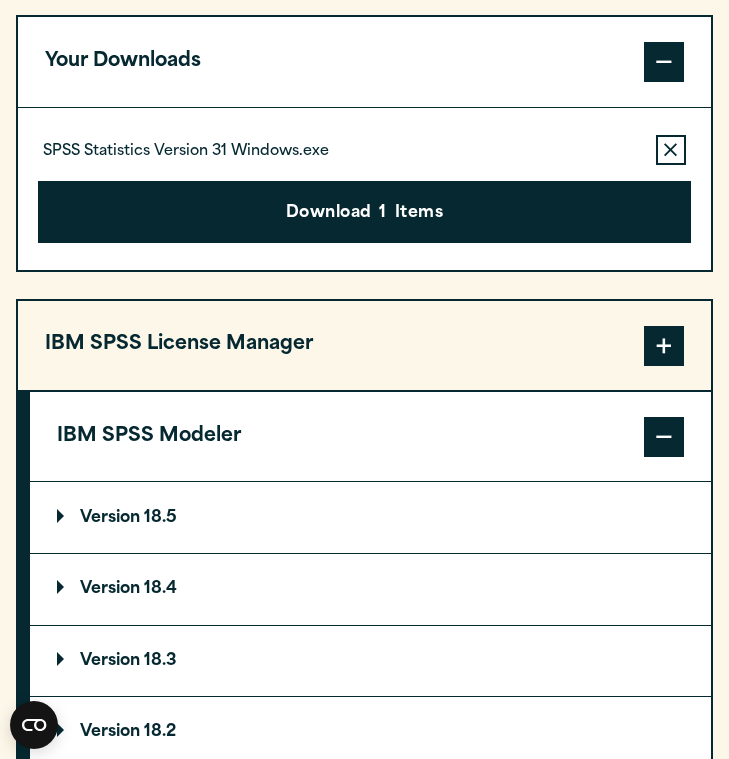 click on "IBM SPSS Modeler" at bounding box center (370, 436) 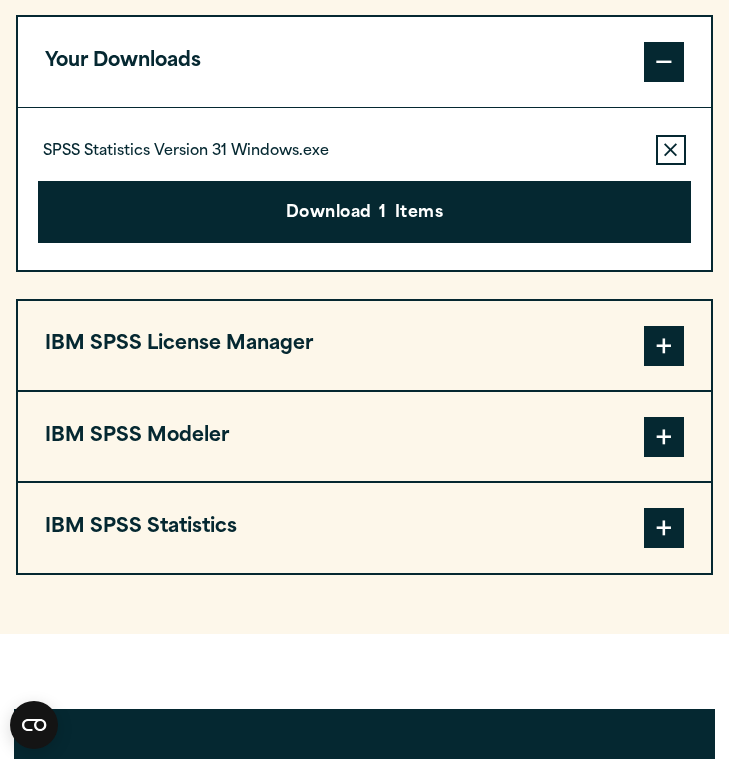click on "IBM SPSS Statistics" at bounding box center (364, 527) 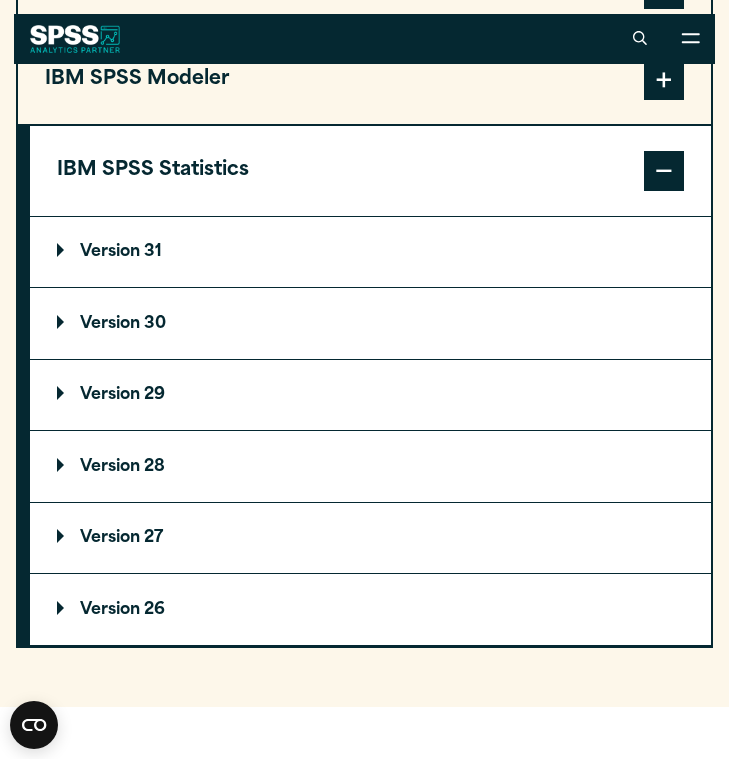 scroll, scrollTop: 1895, scrollLeft: 0, axis: vertical 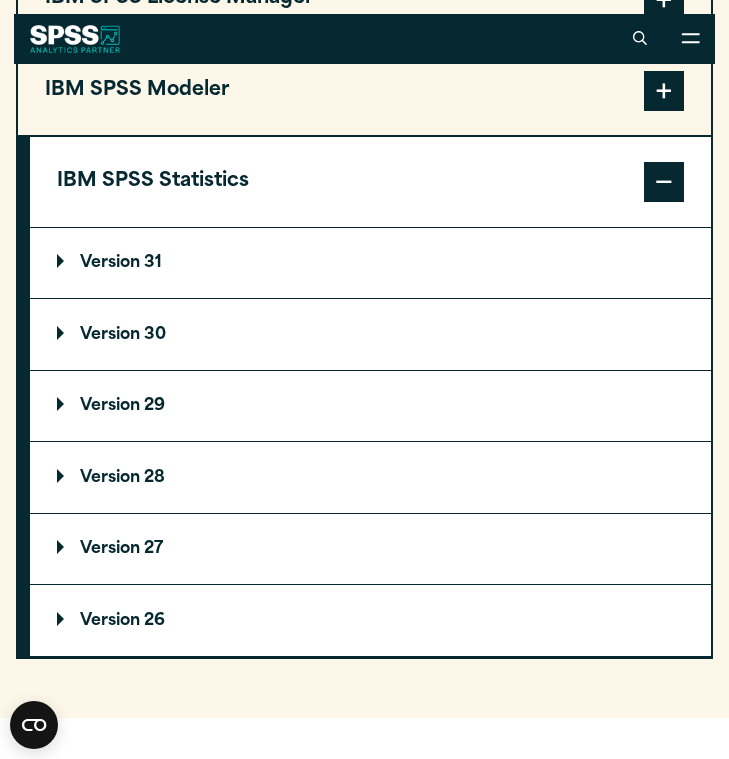 click on "Version 31" at bounding box center (109, 263) 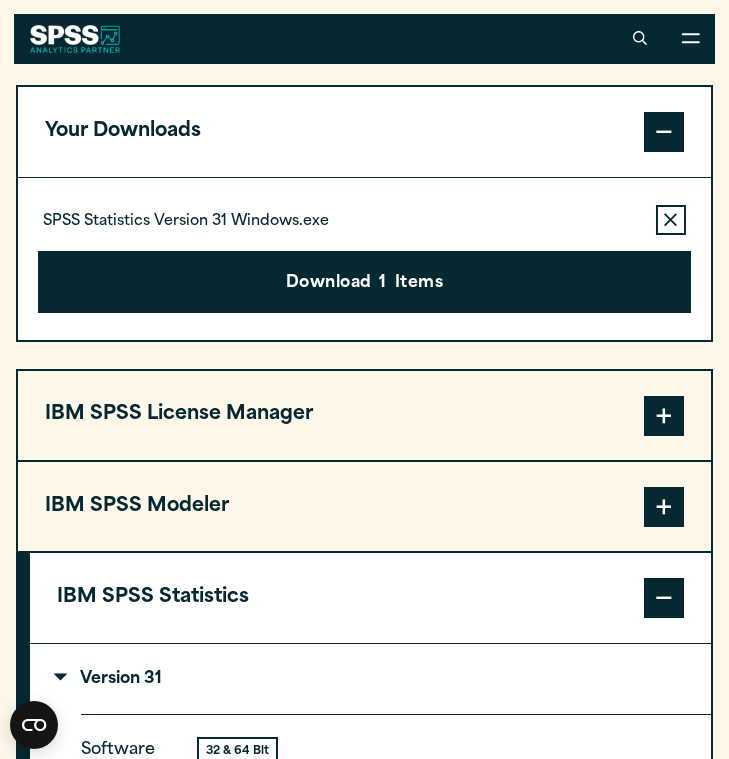 scroll, scrollTop: 1437, scrollLeft: 0, axis: vertical 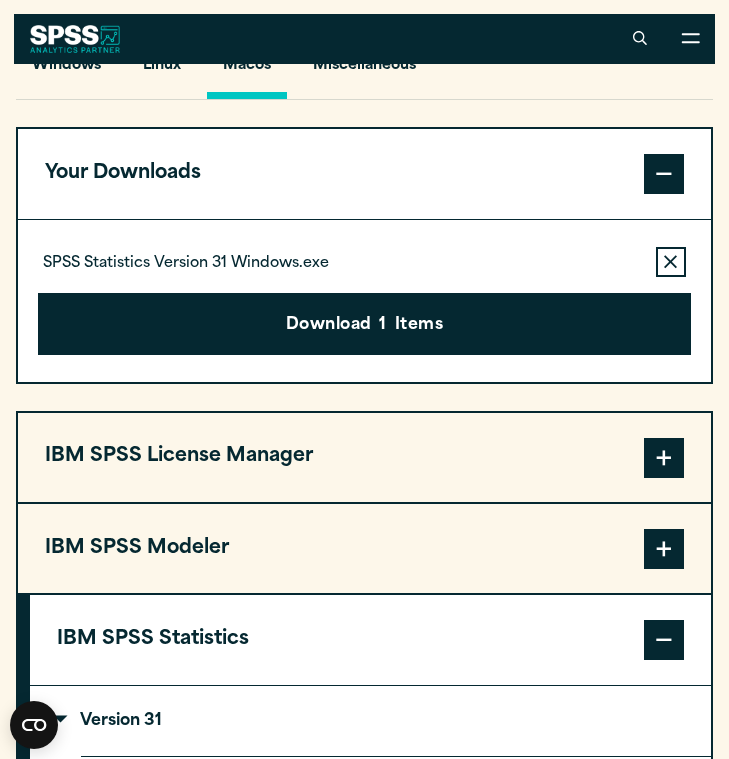 click at bounding box center (664, 640) 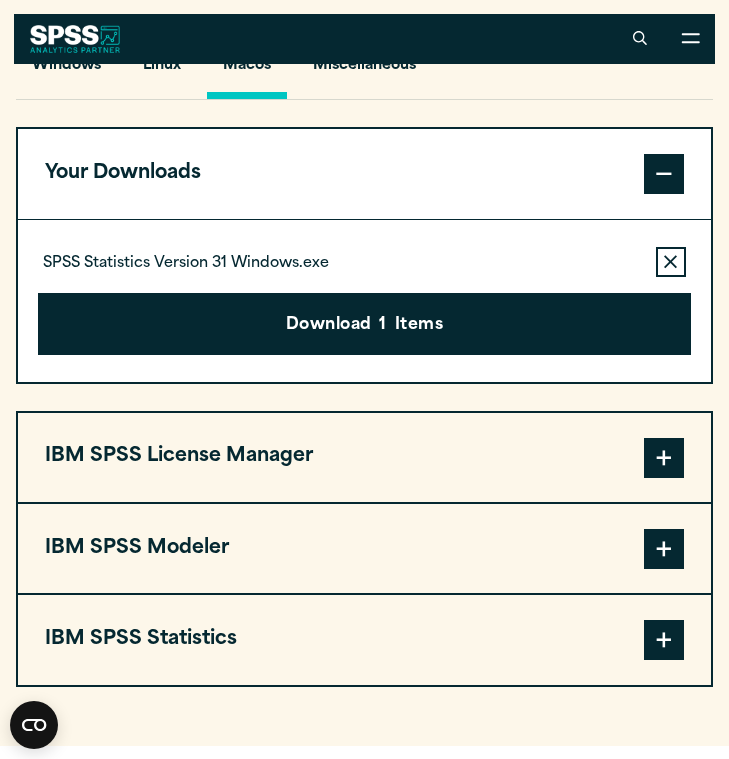 click on "IBM SPSS Statistics" at bounding box center [364, 639] 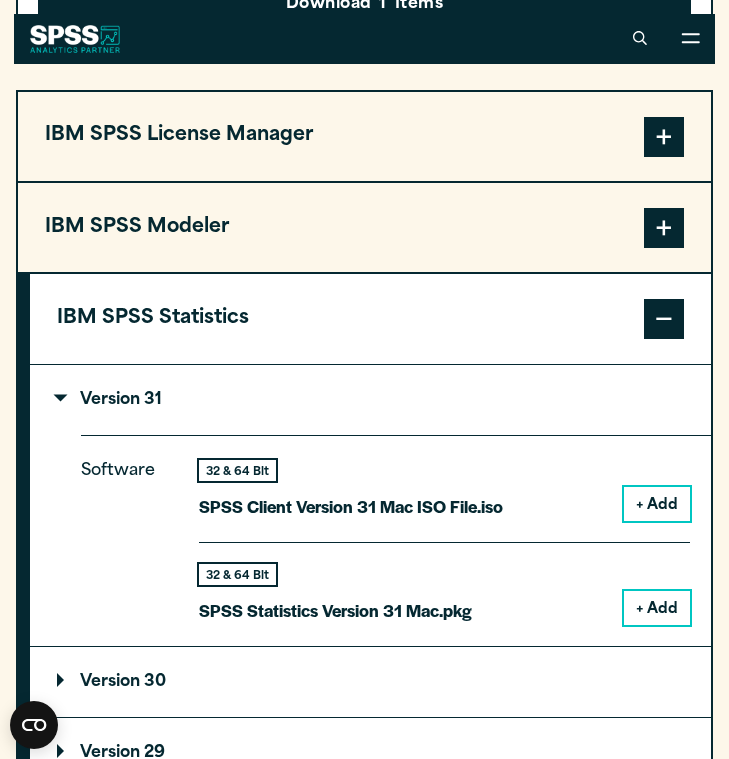 scroll, scrollTop: 1756, scrollLeft: 0, axis: vertical 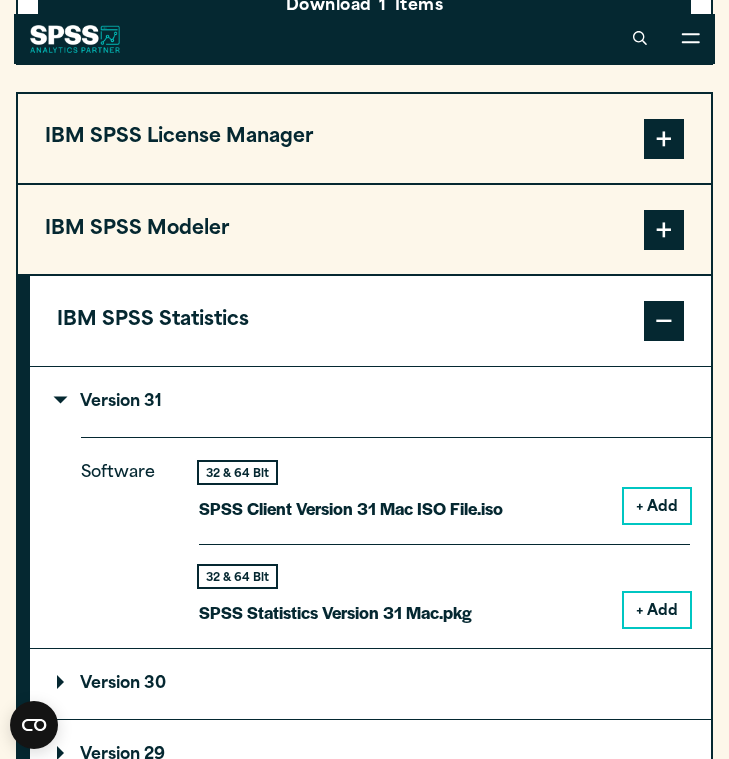 click on "+ Add" at bounding box center (657, 610) 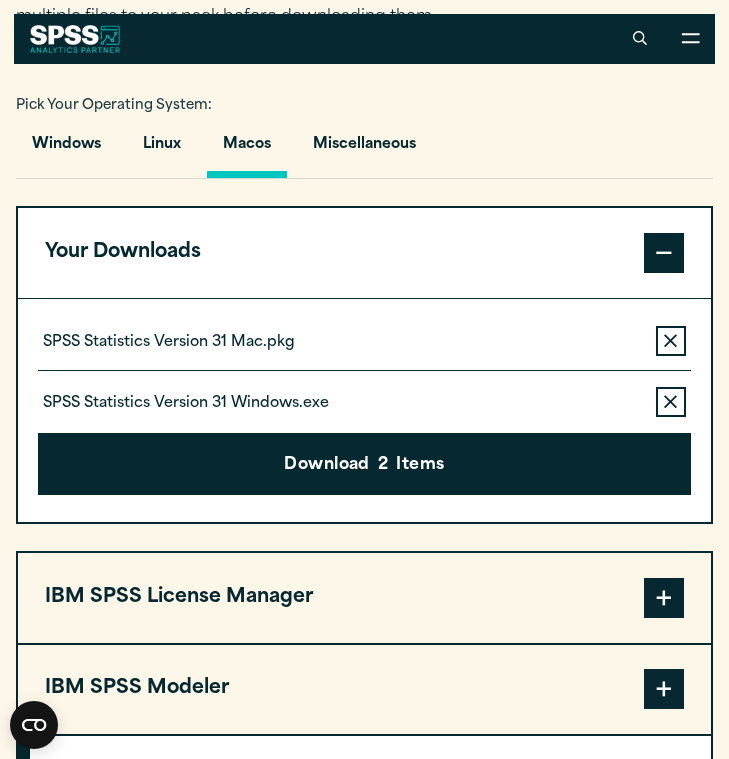 scroll, scrollTop: 1284, scrollLeft: 0, axis: vertical 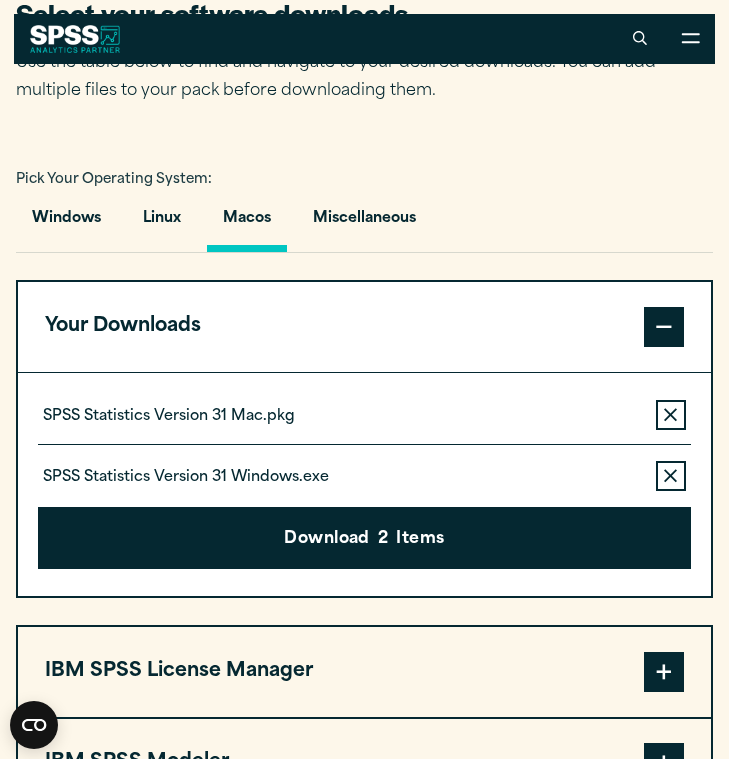 click 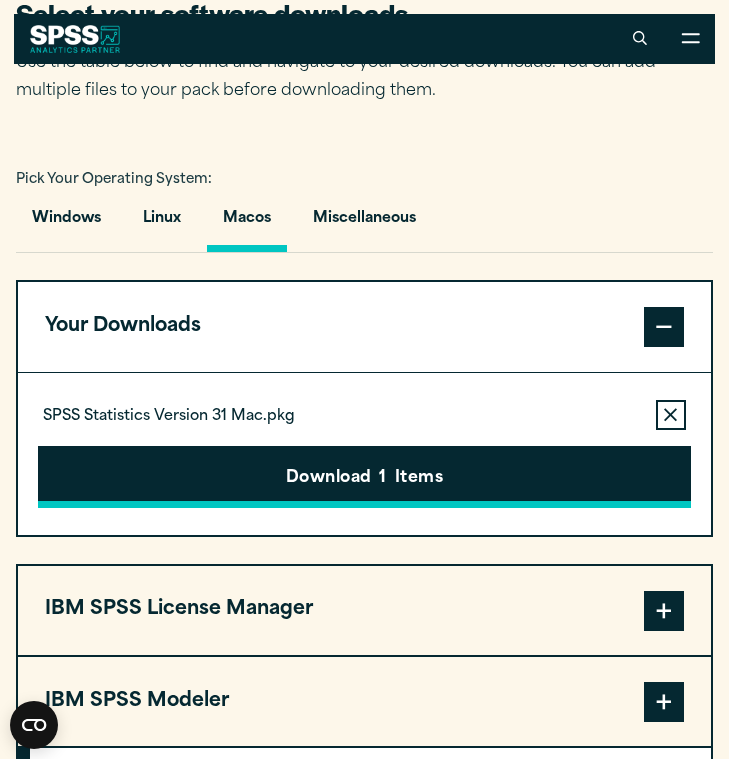 click on "Download  1  Items" at bounding box center [364, 477] 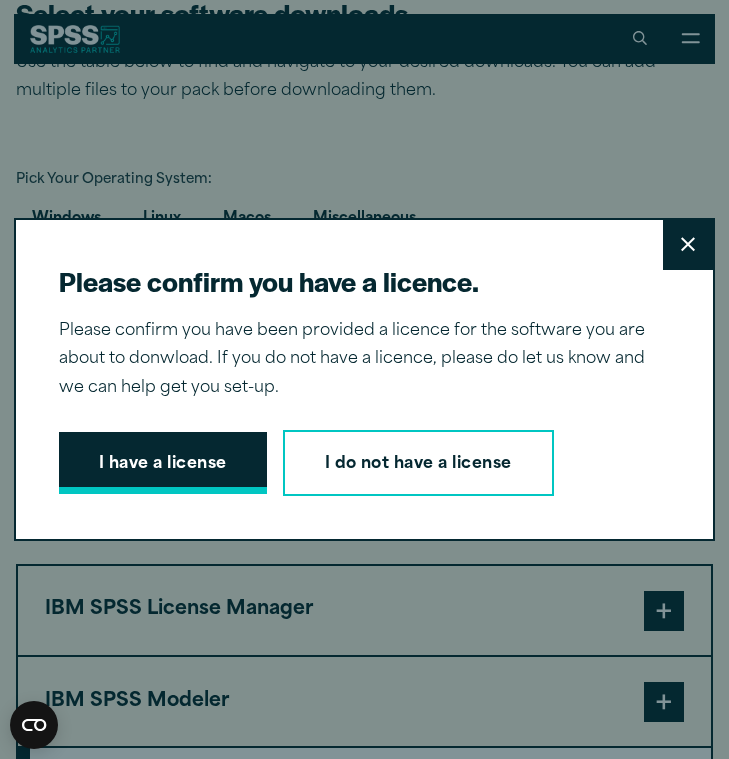 click on "I have a license" at bounding box center (163, 463) 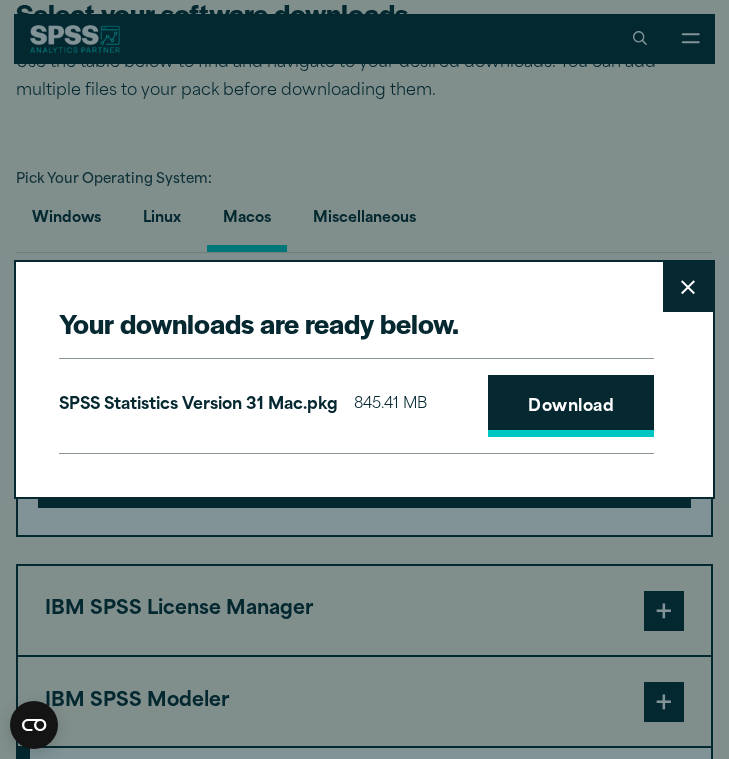 click on "Download" at bounding box center [571, 406] 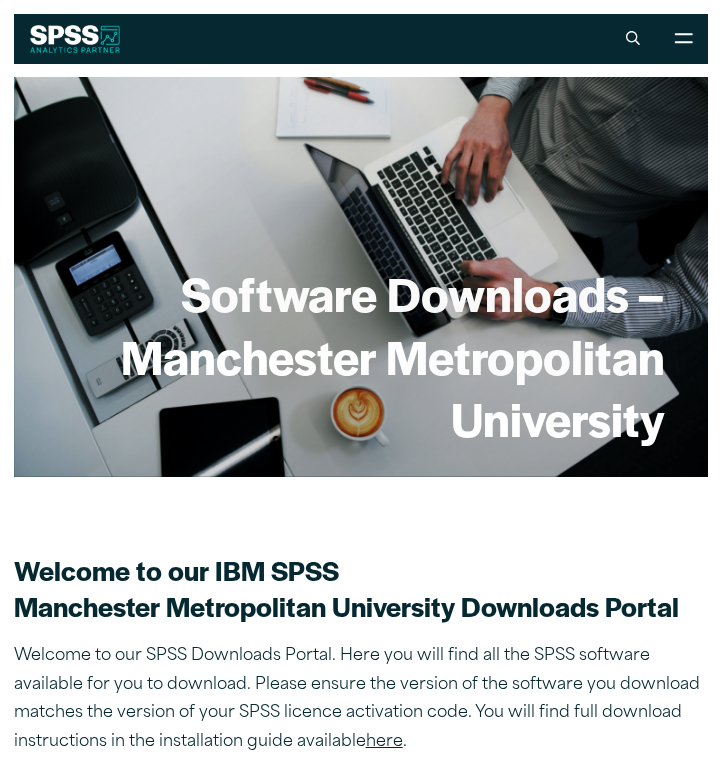 scroll, scrollTop: 0, scrollLeft: 0, axis: both 